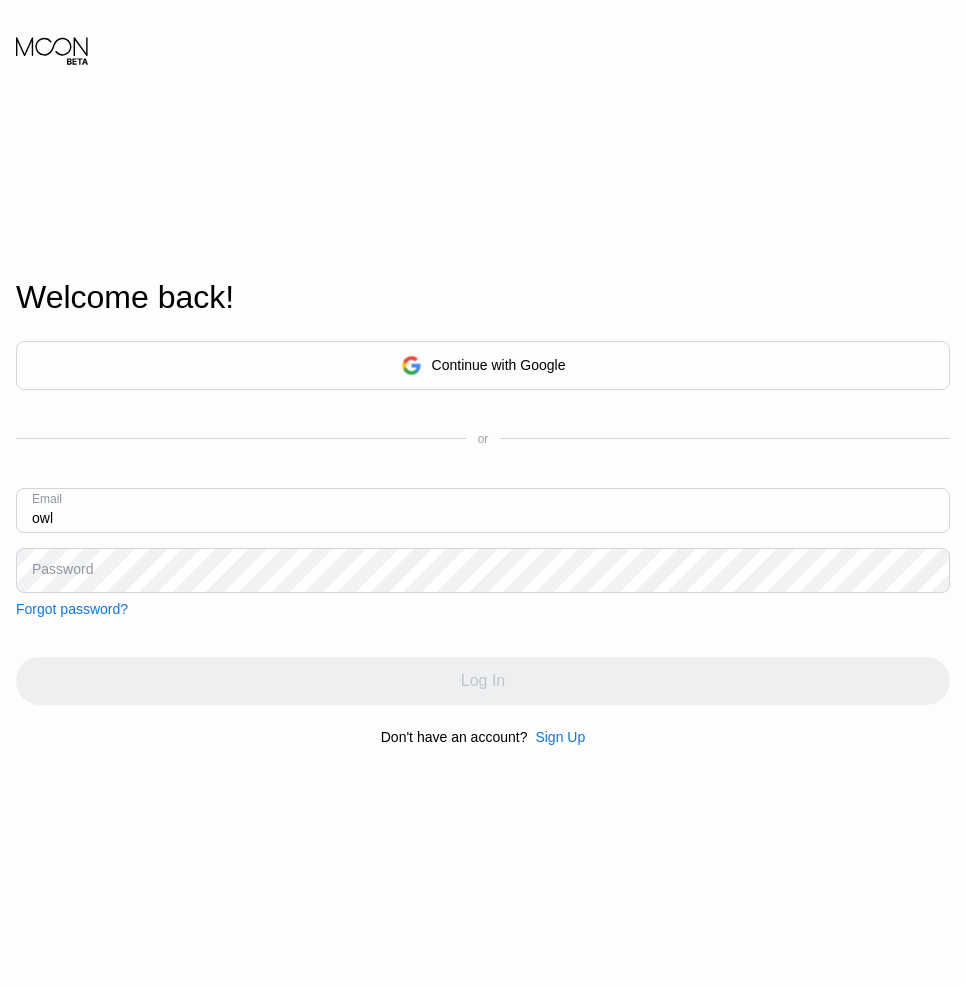 scroll, scrollTop: 200, scrollLeft: 0, axis: vertical 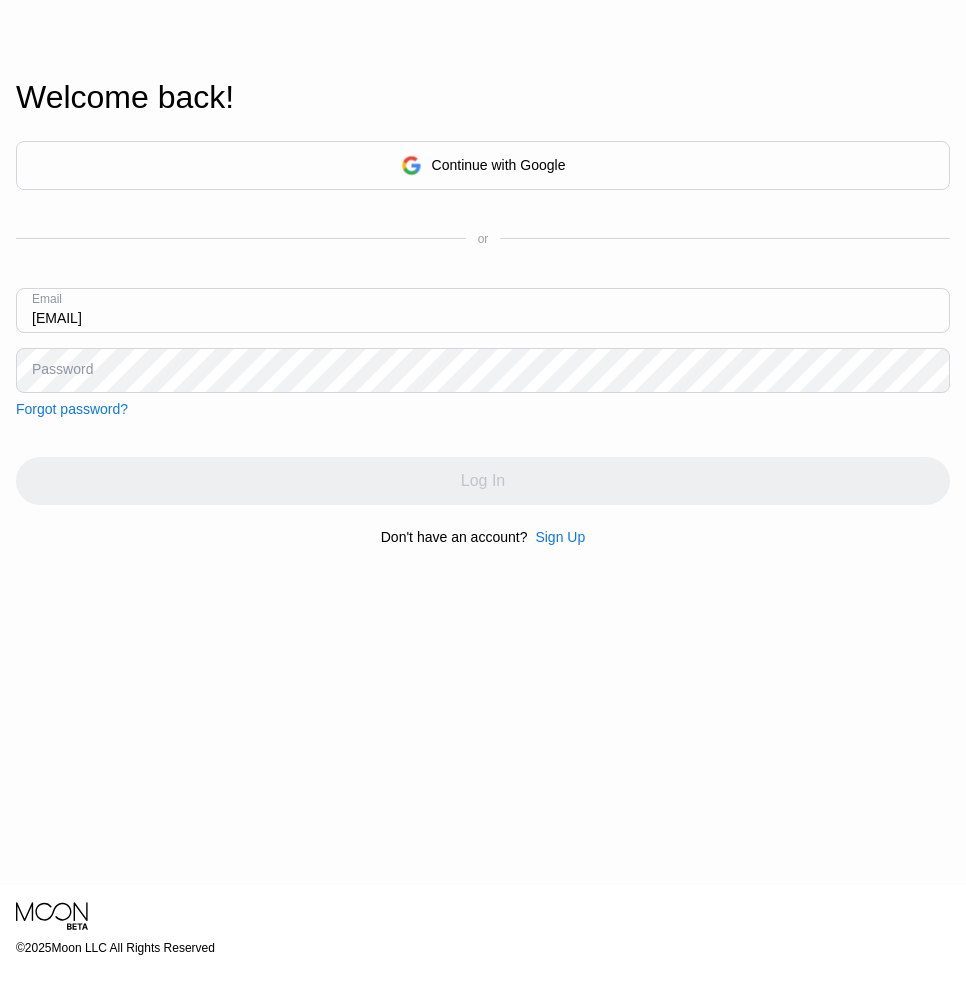 type on "[EMAIL]" 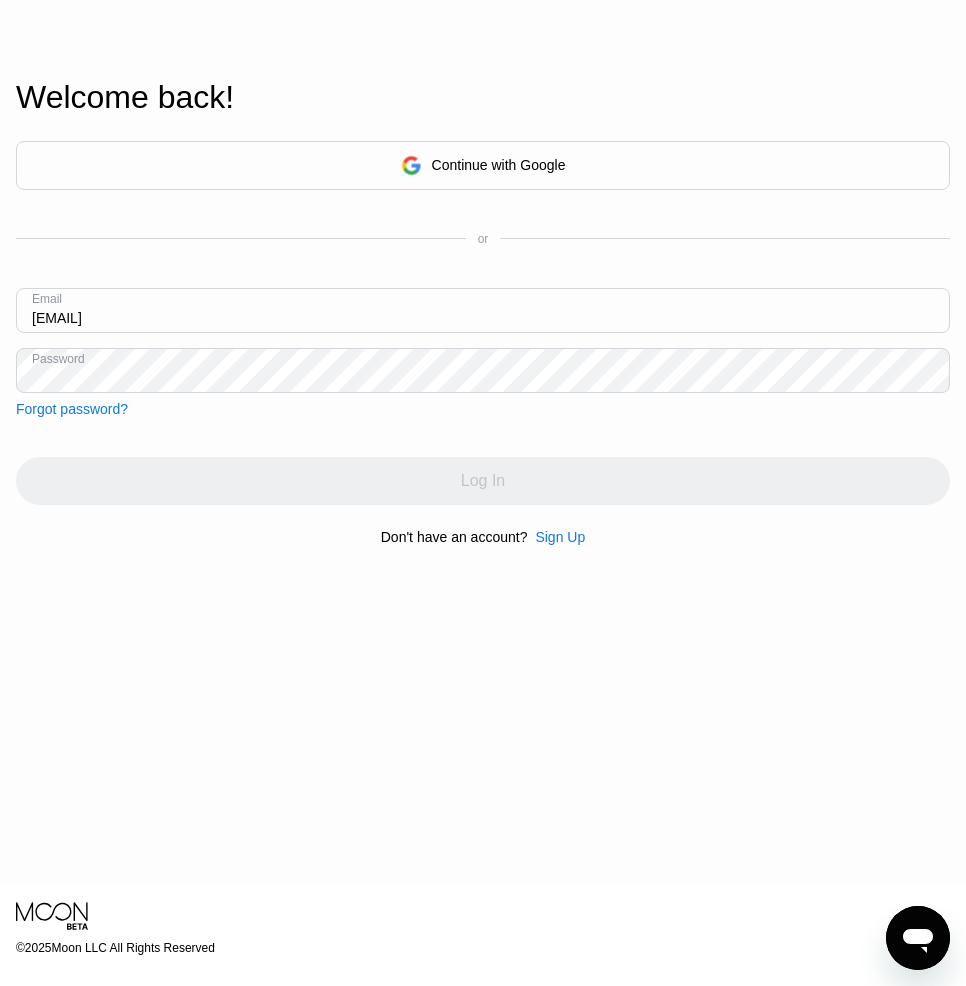 scroll, scrollTop: 0, scrollLeft: 0, axis: both 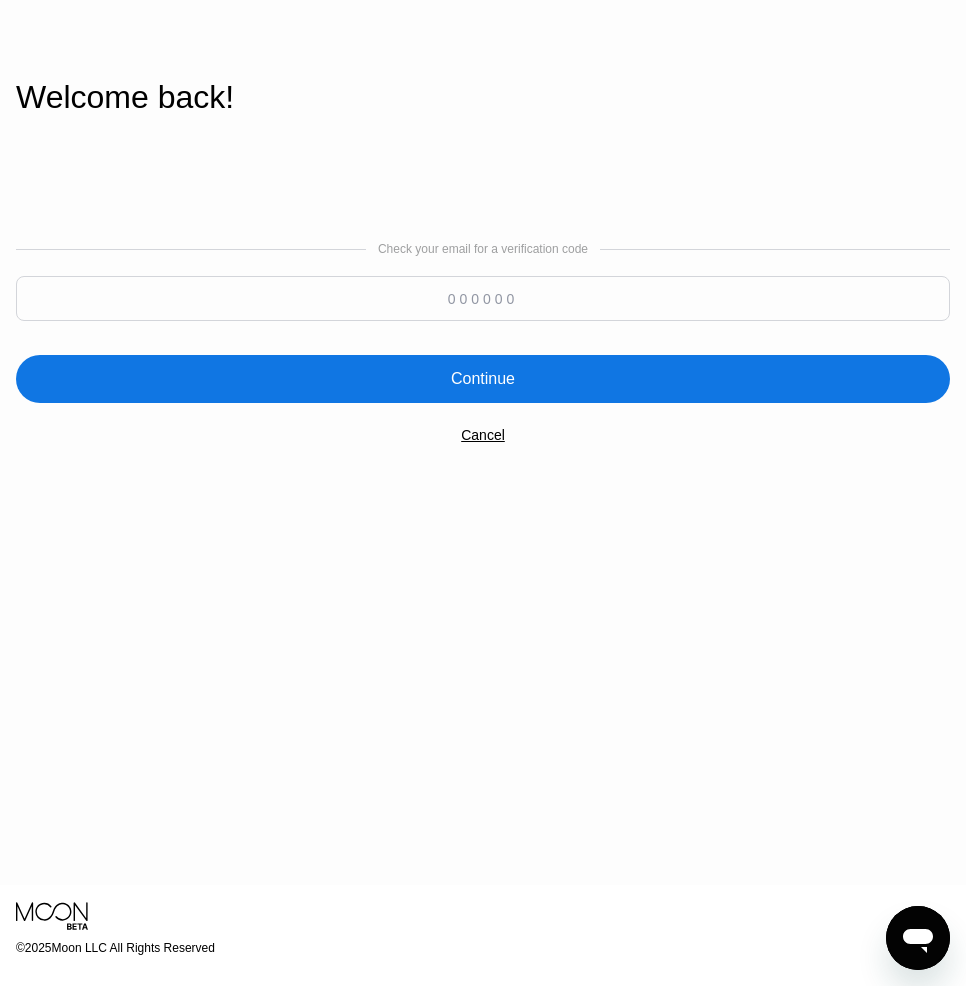 click at bounding box center (483, 298) 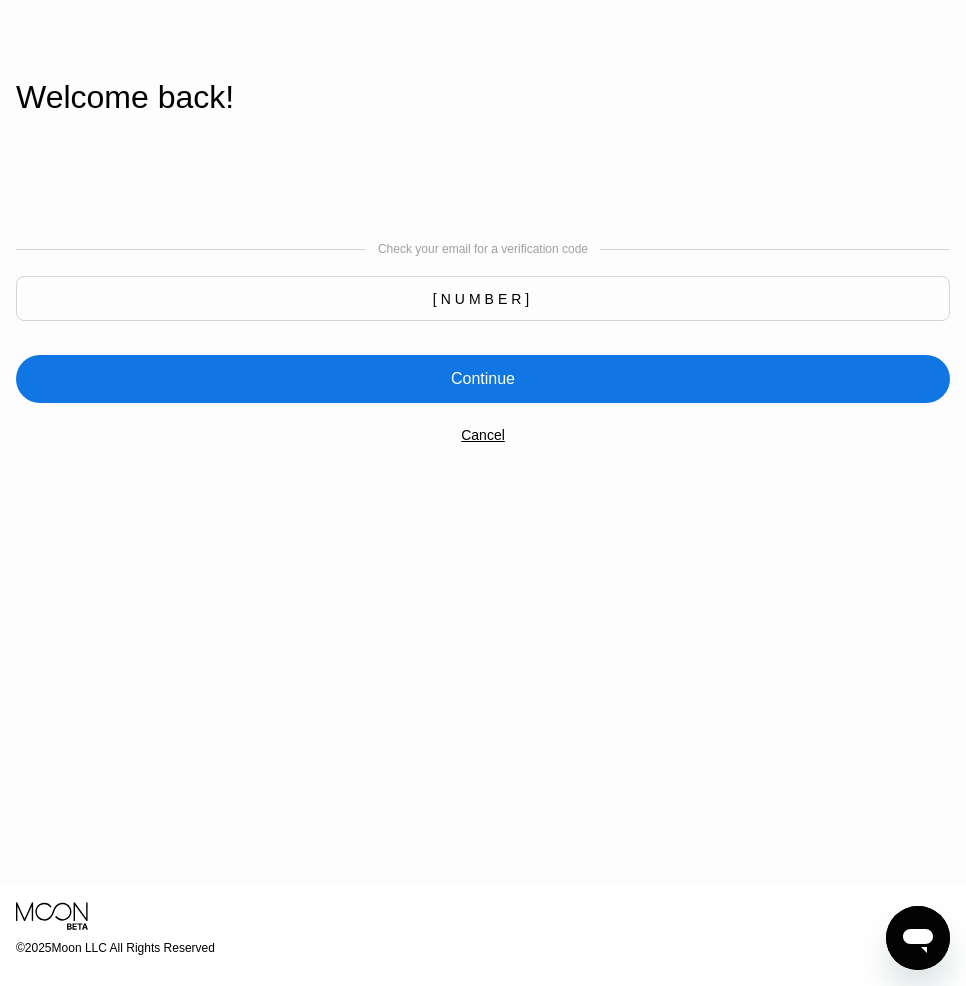 type on "[NUMBER]" 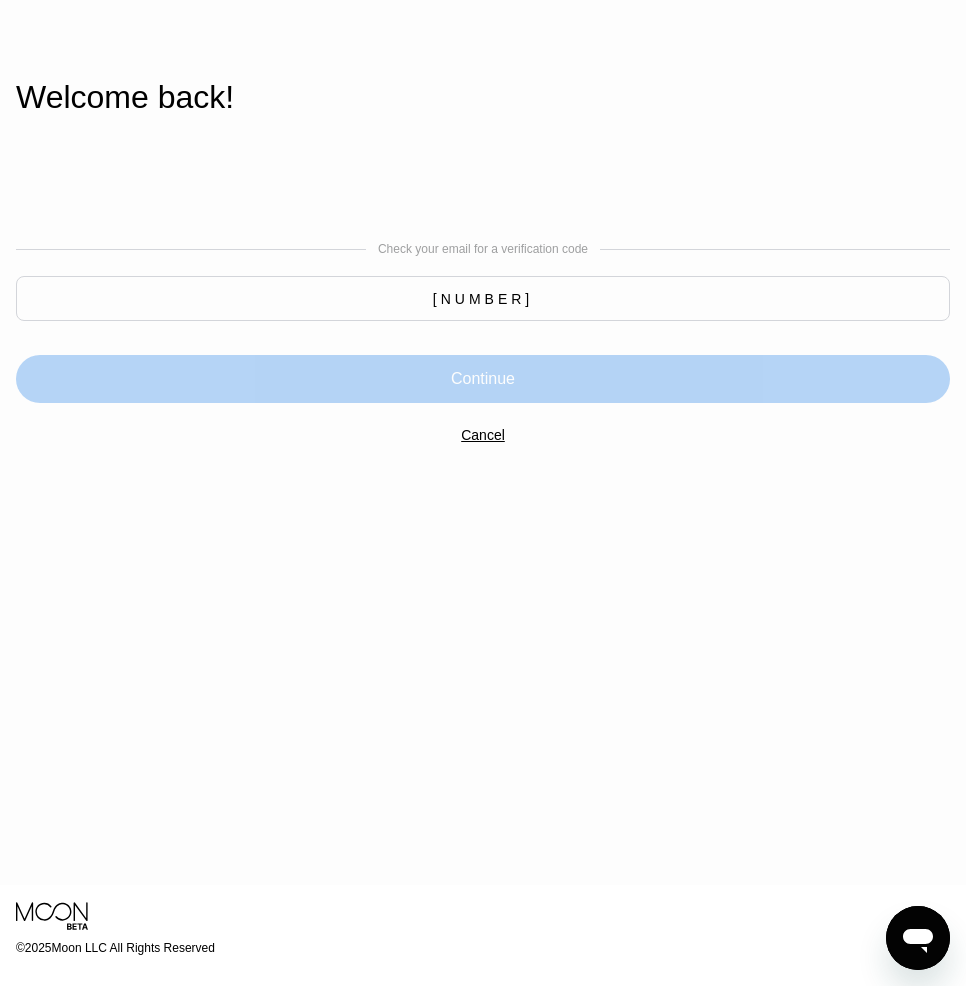 click on "Continue" at bounding box center [483, 379] 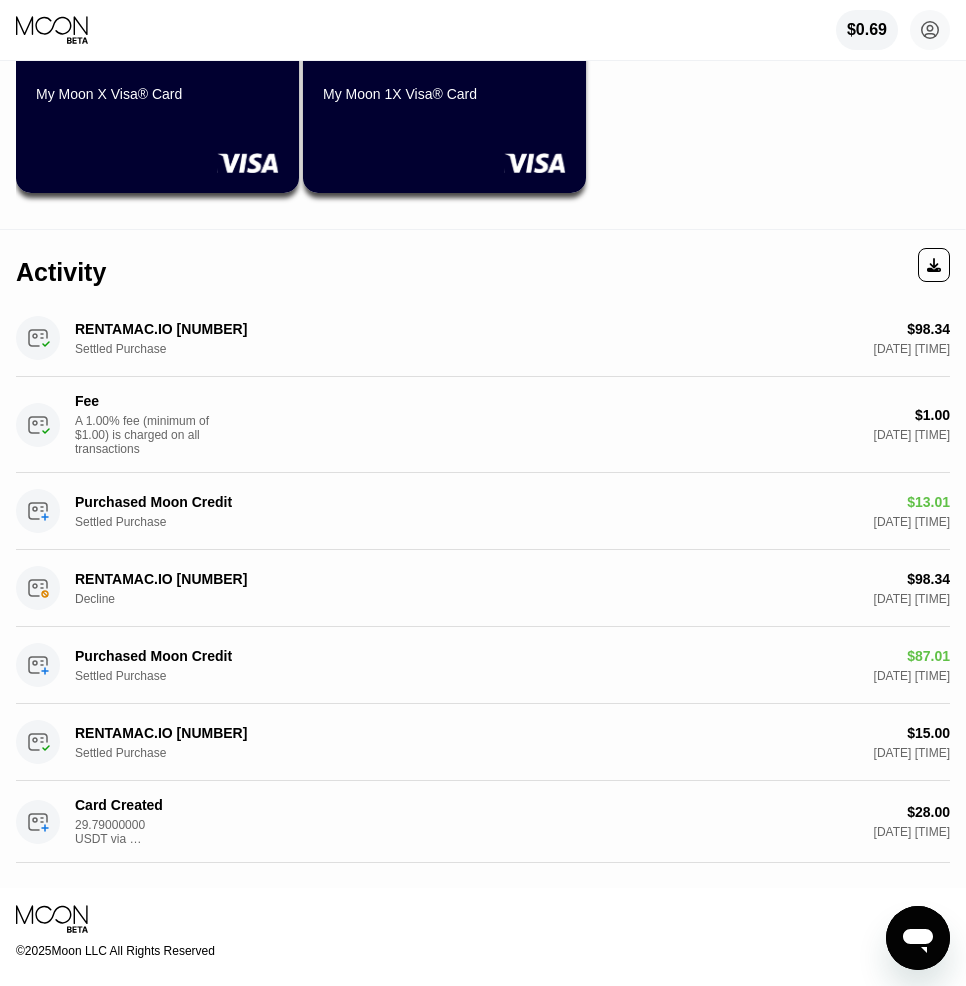 scroll, scrollTop: 0, scrollLeft: 0, axis: both 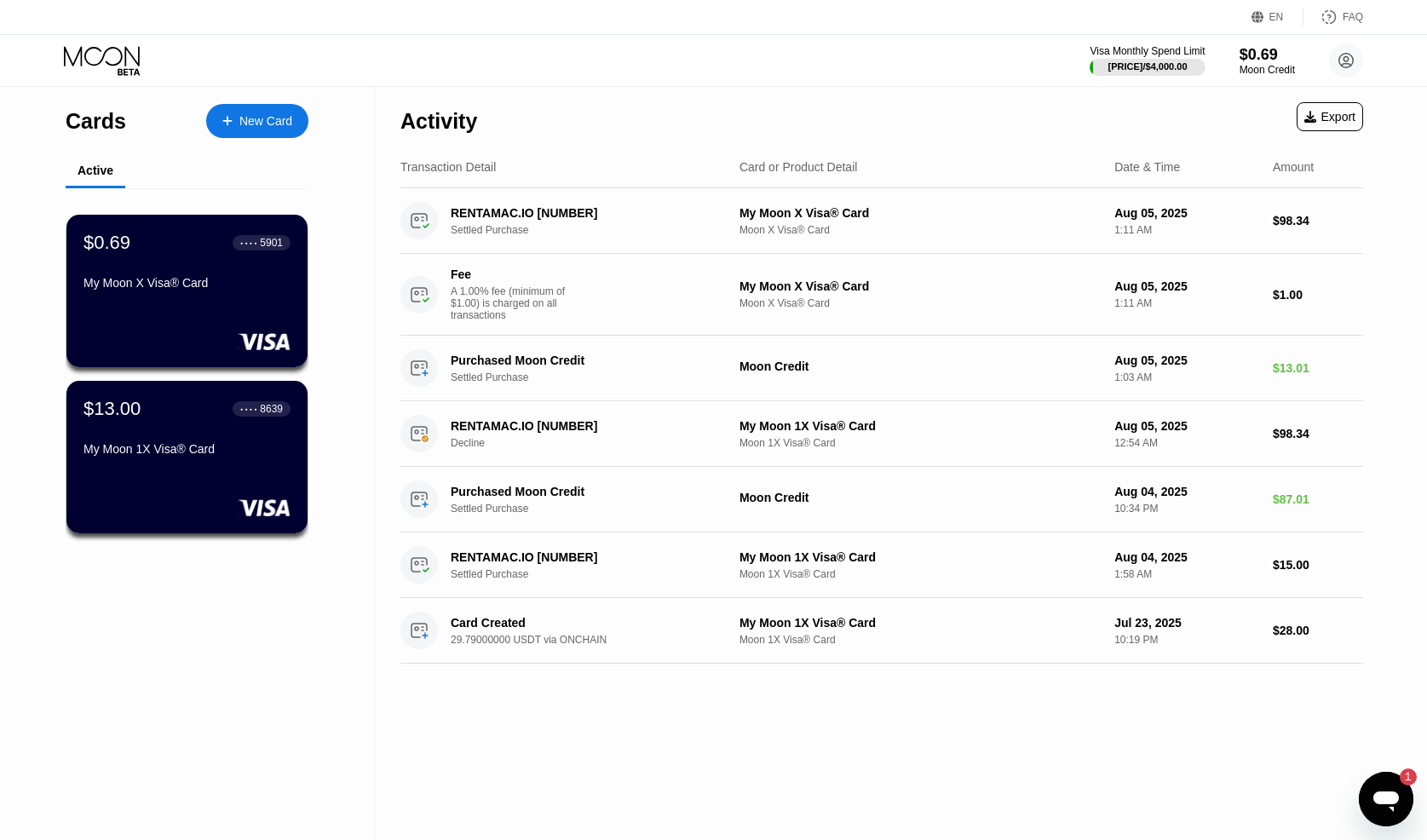 click 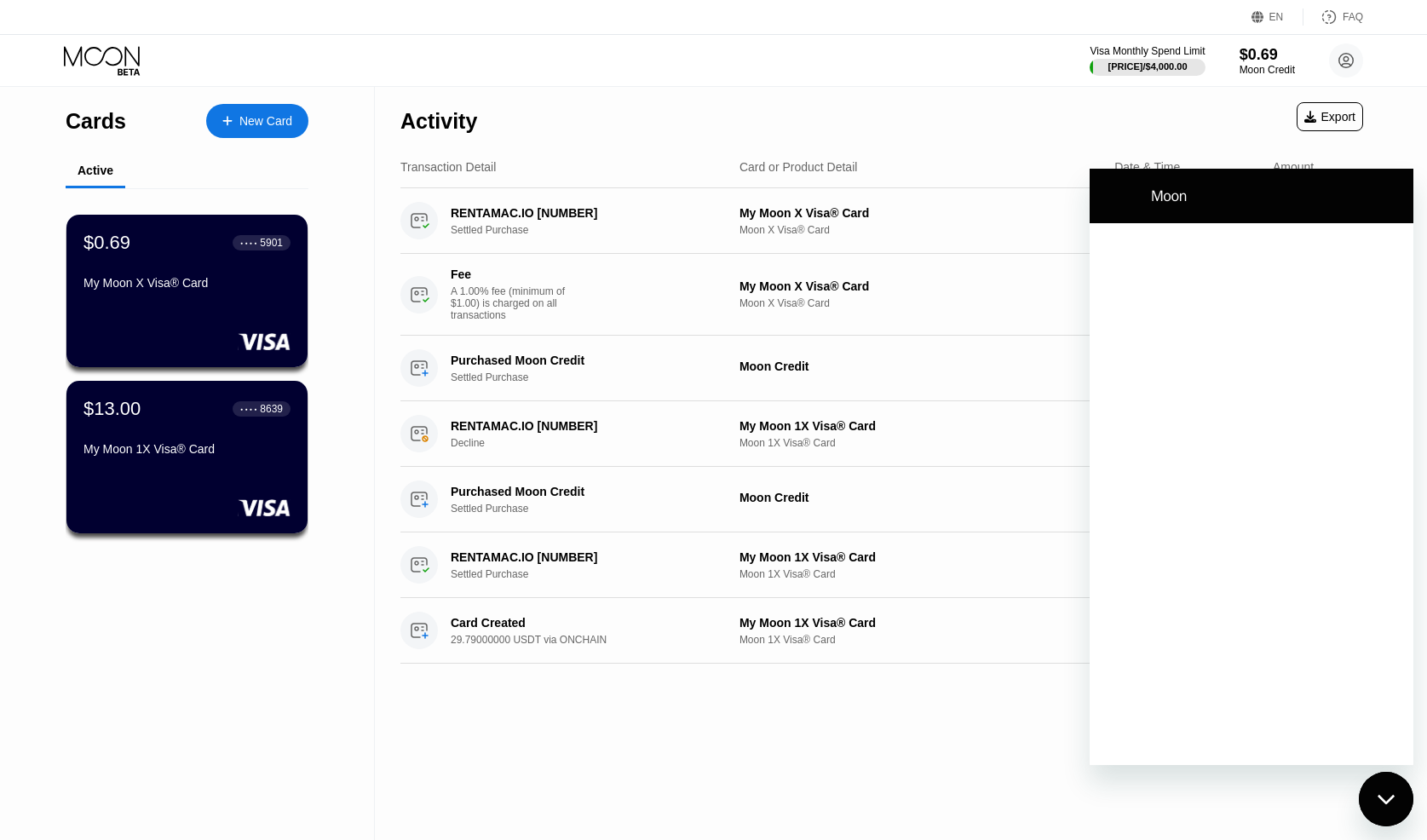scroll, scrollTop: 0, scrollLeft: 0, axis: both 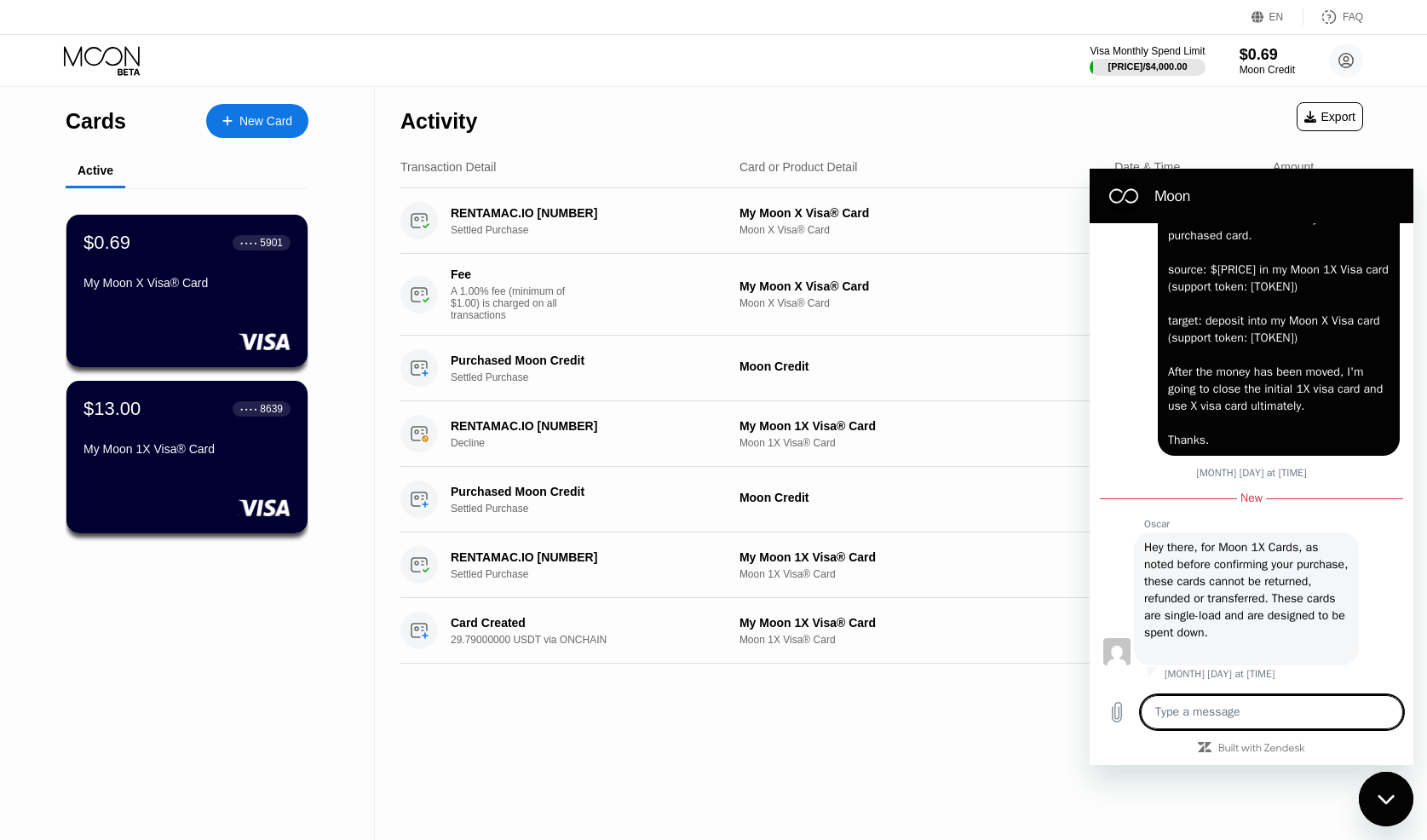 click at bounding box center [1386, 799] 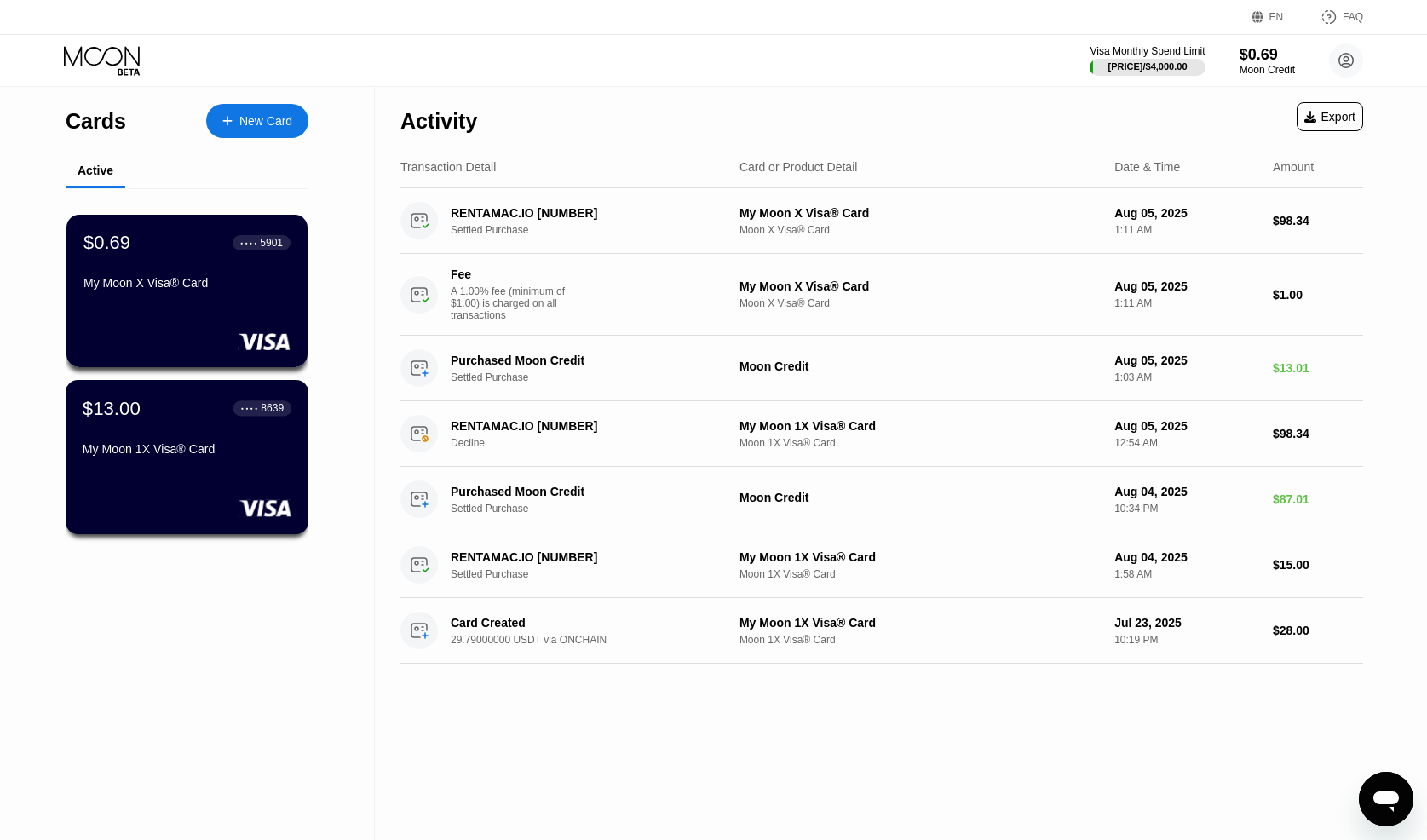 click on "My Moon 1X Visa® Card" at bounding box center [187, 449] 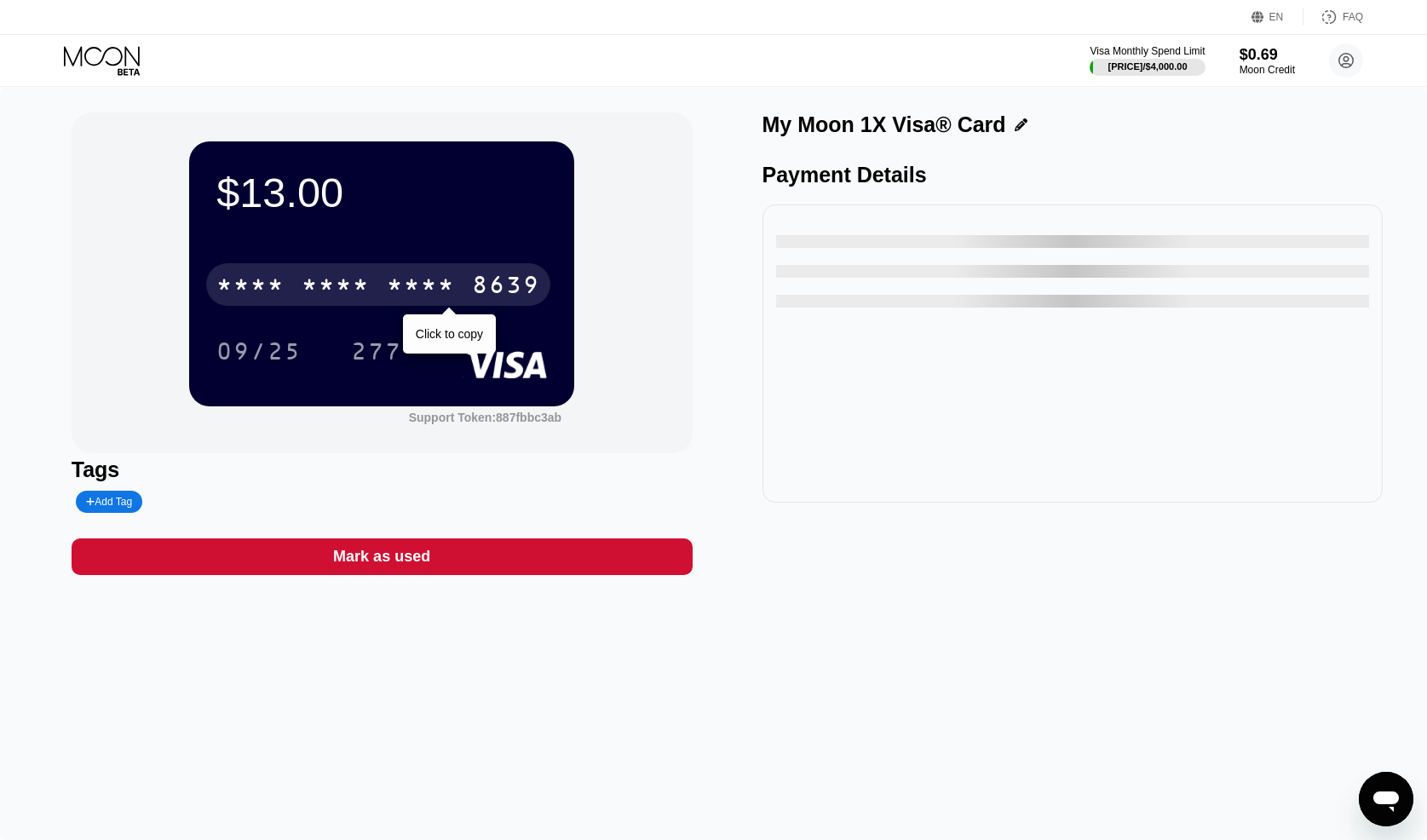click on "* * * *" at bounding box center [336, 287] 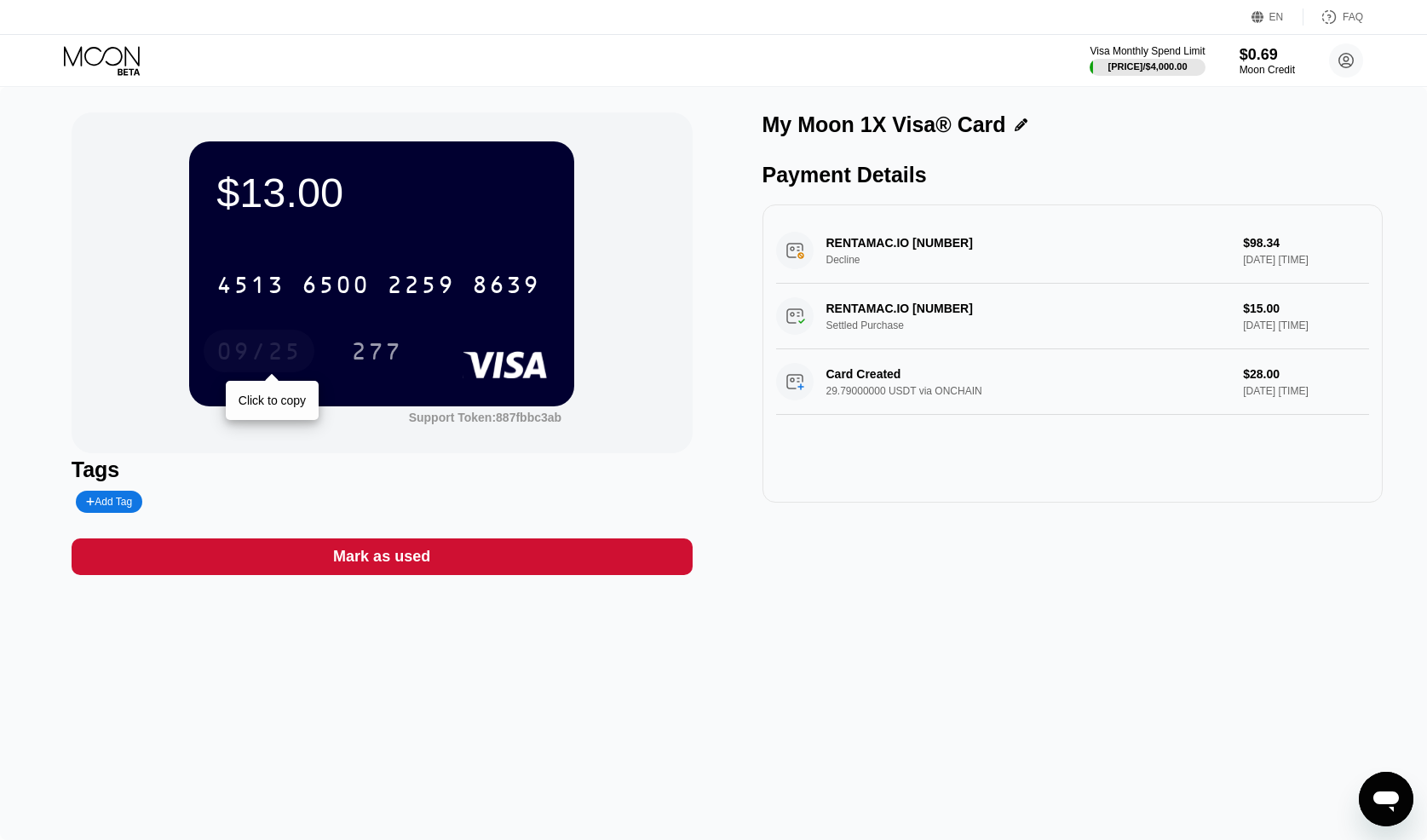 click on "09/25" at bounding box center [259, 354] 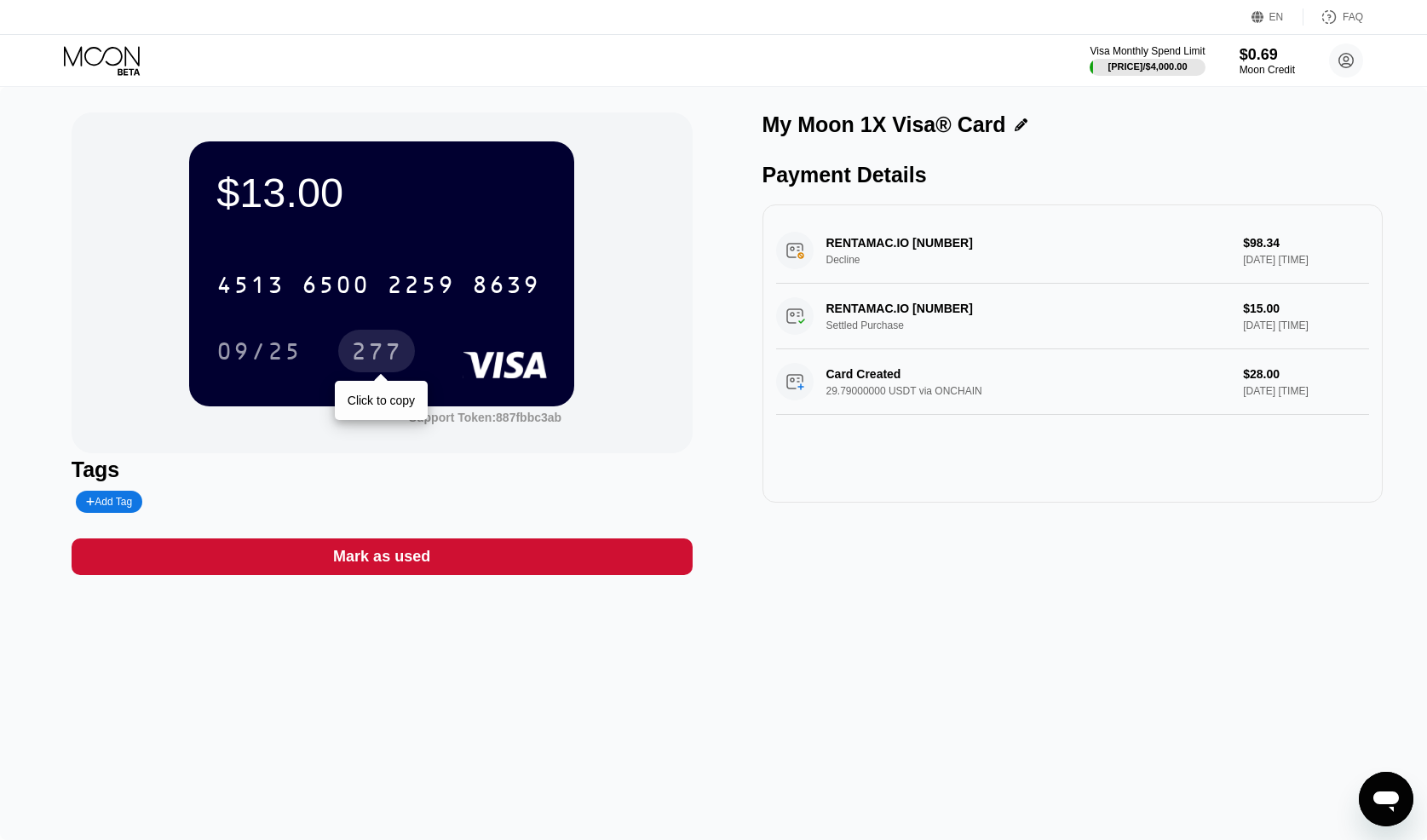 click on "277" at bounding box center (377, 354) 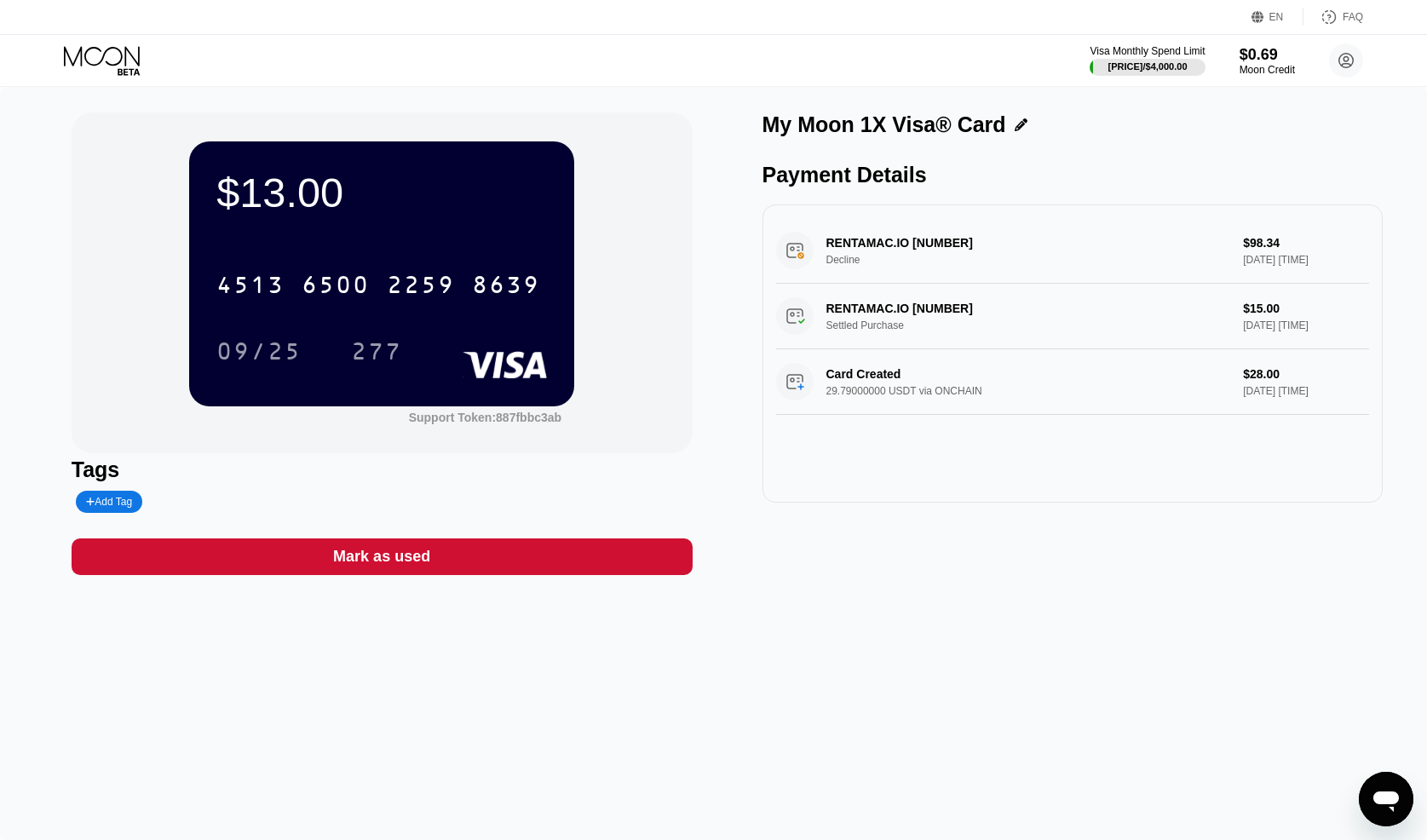 type on "x" 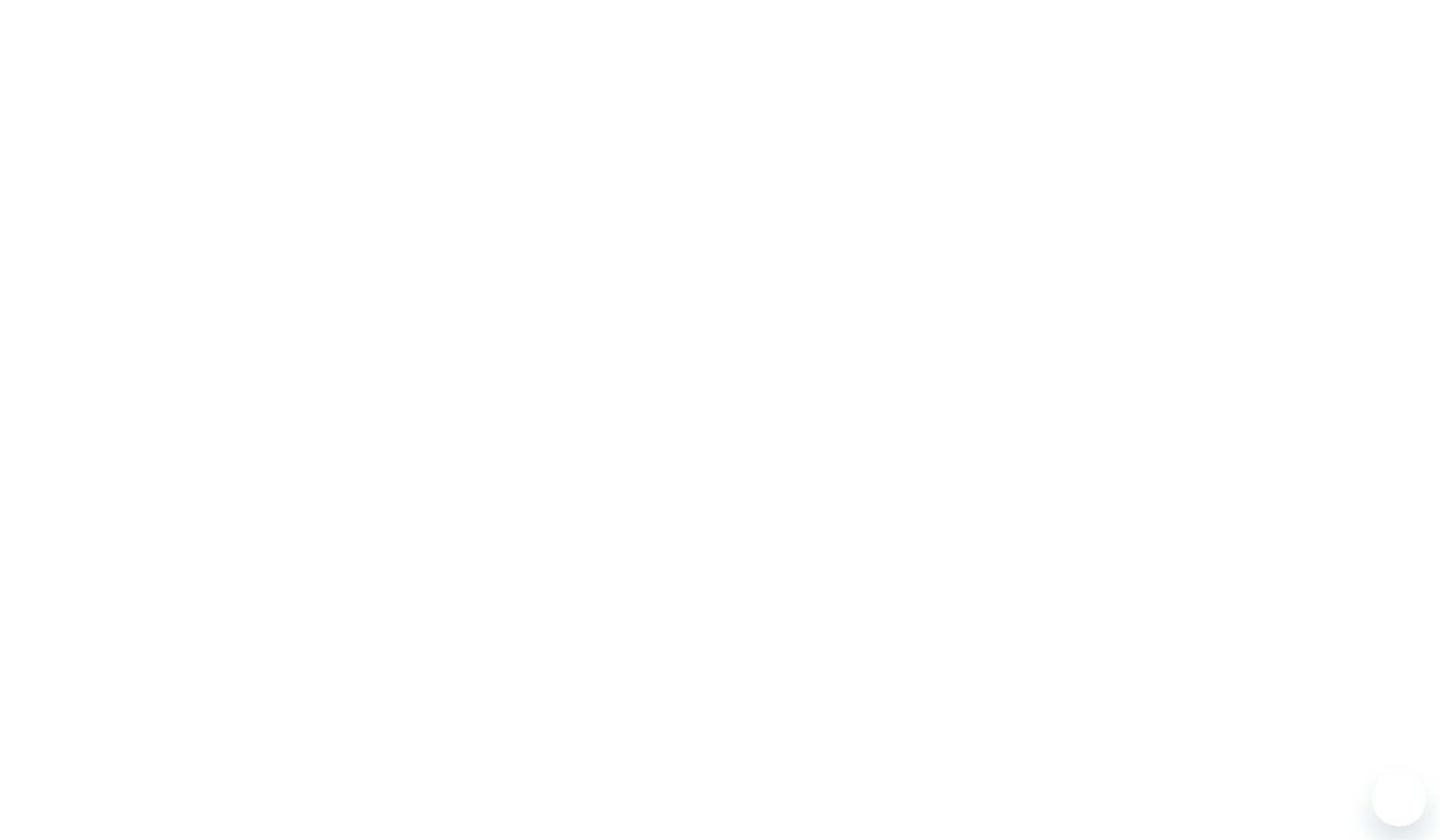scroll, scrollTop: 0, scrollLeft: 0, axis: both 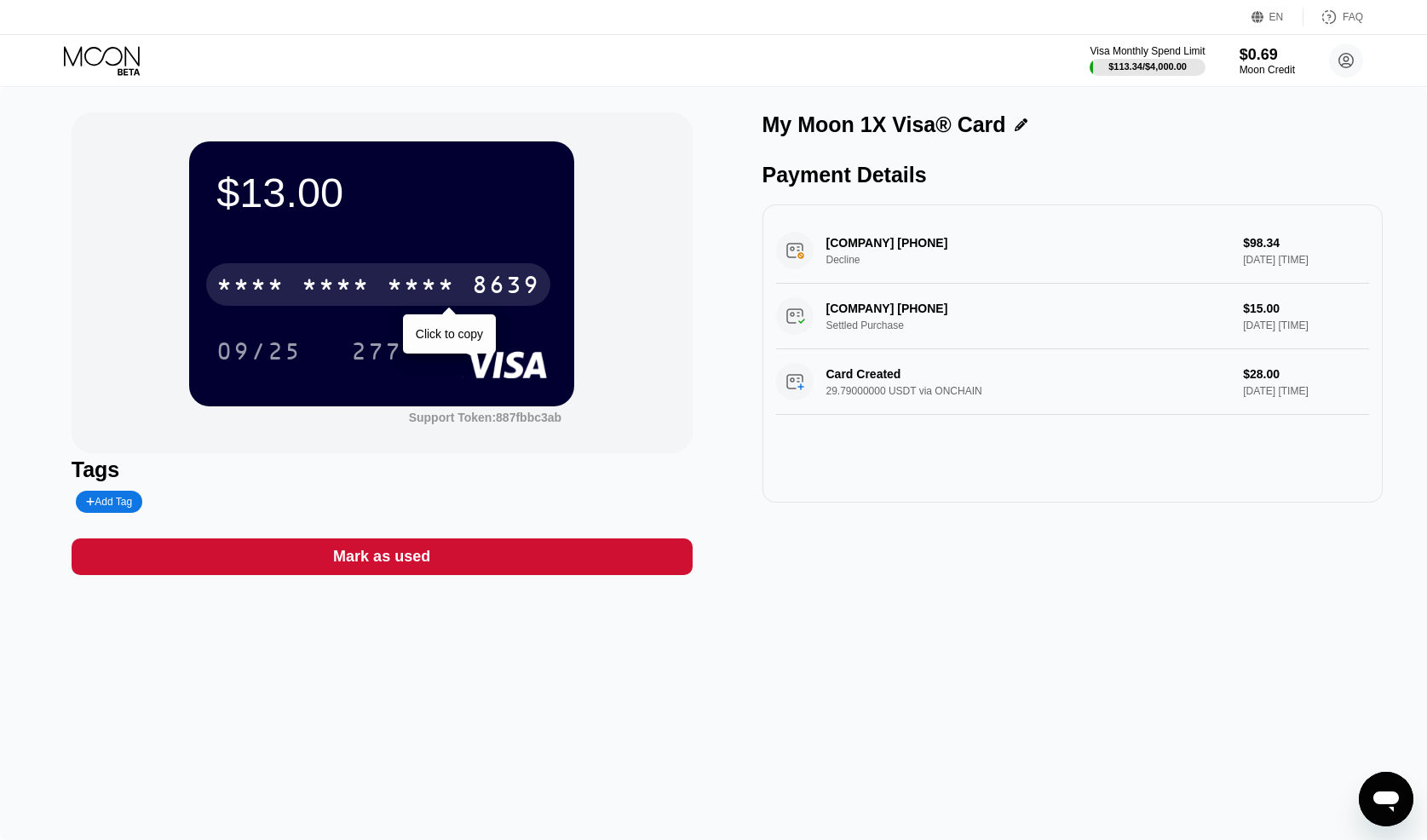 click on "* * * *" at bounding box center (336, 287) 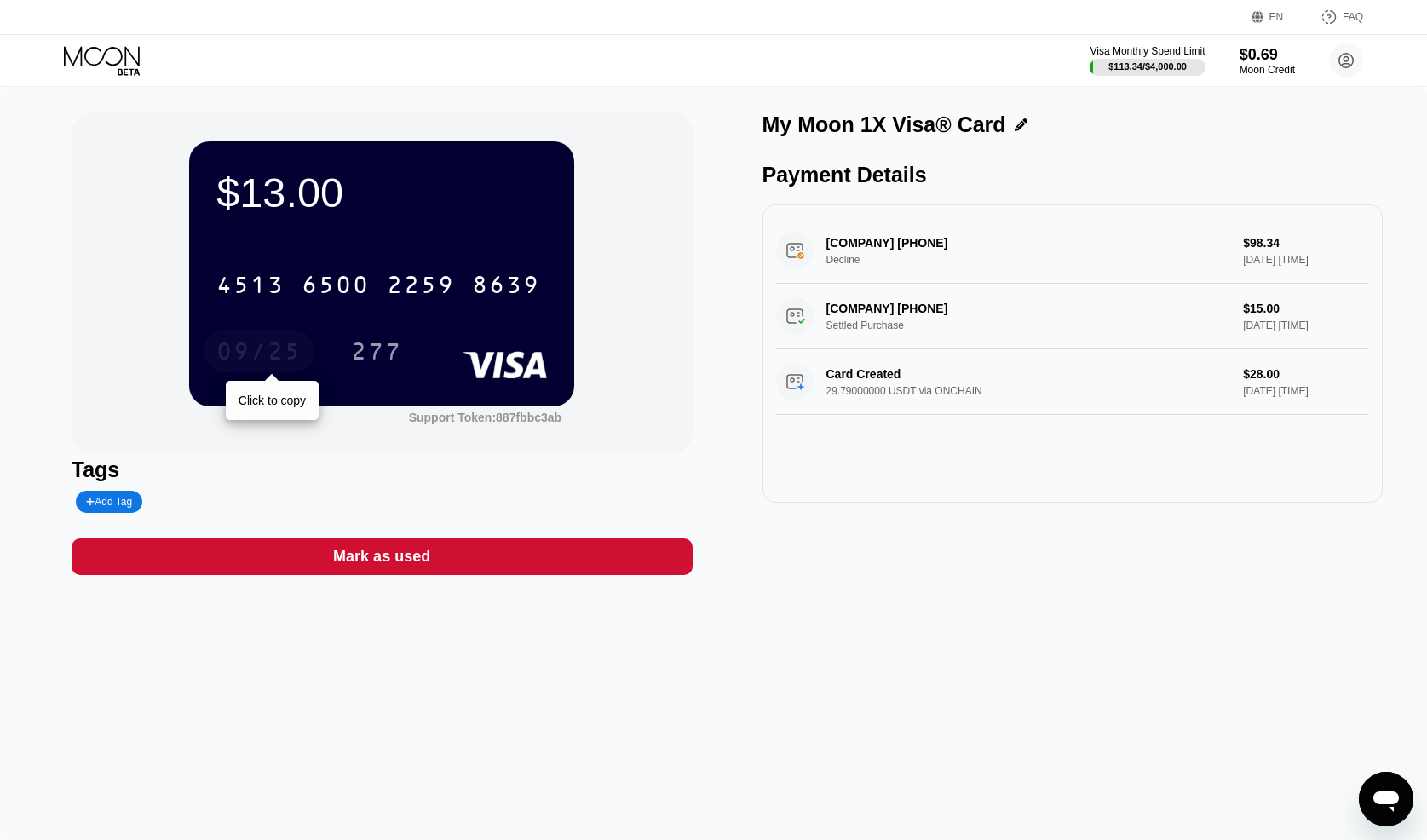 click on "09/25" at bounding box center (259, 354) 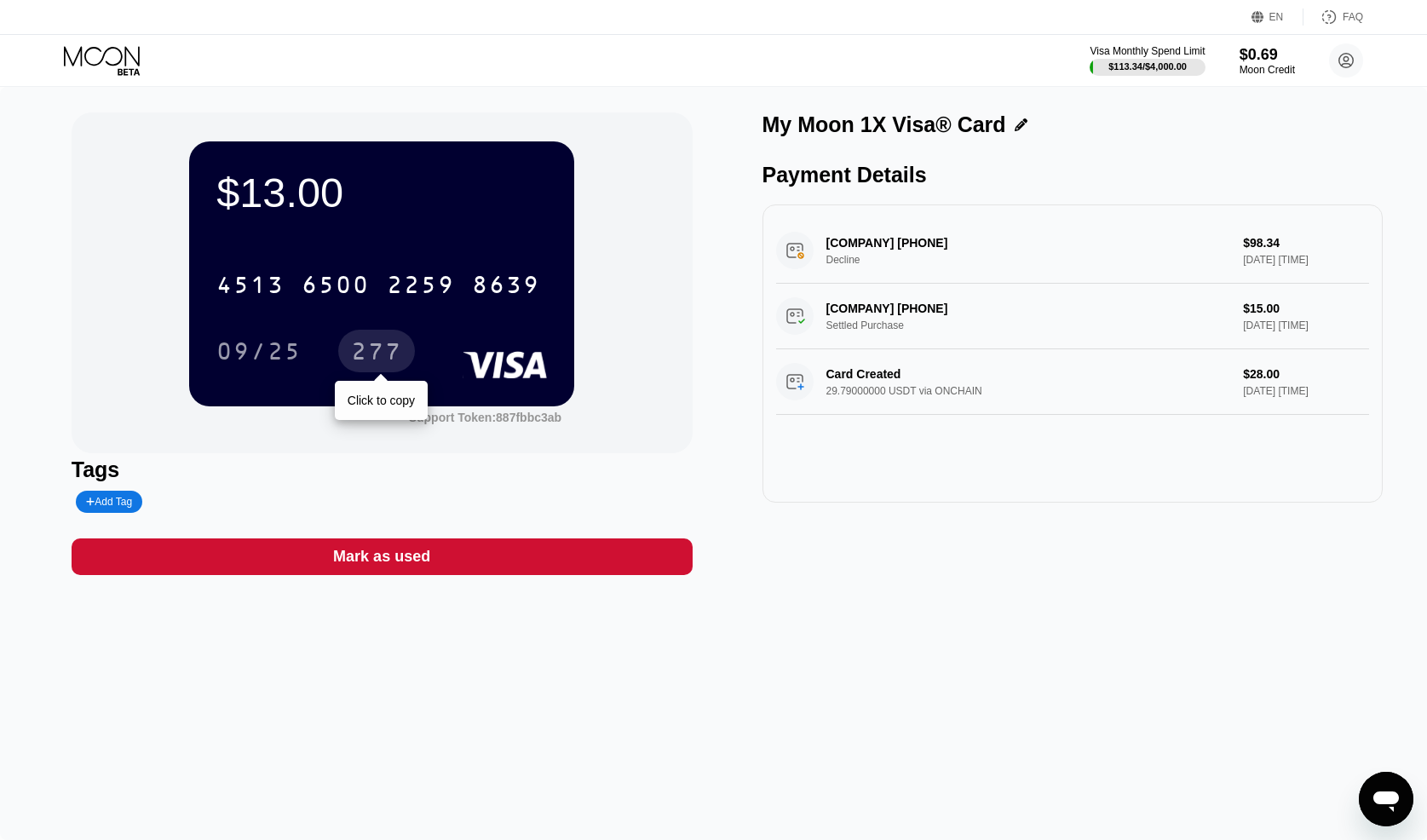 click on "277" at bounding box center [377, 354] 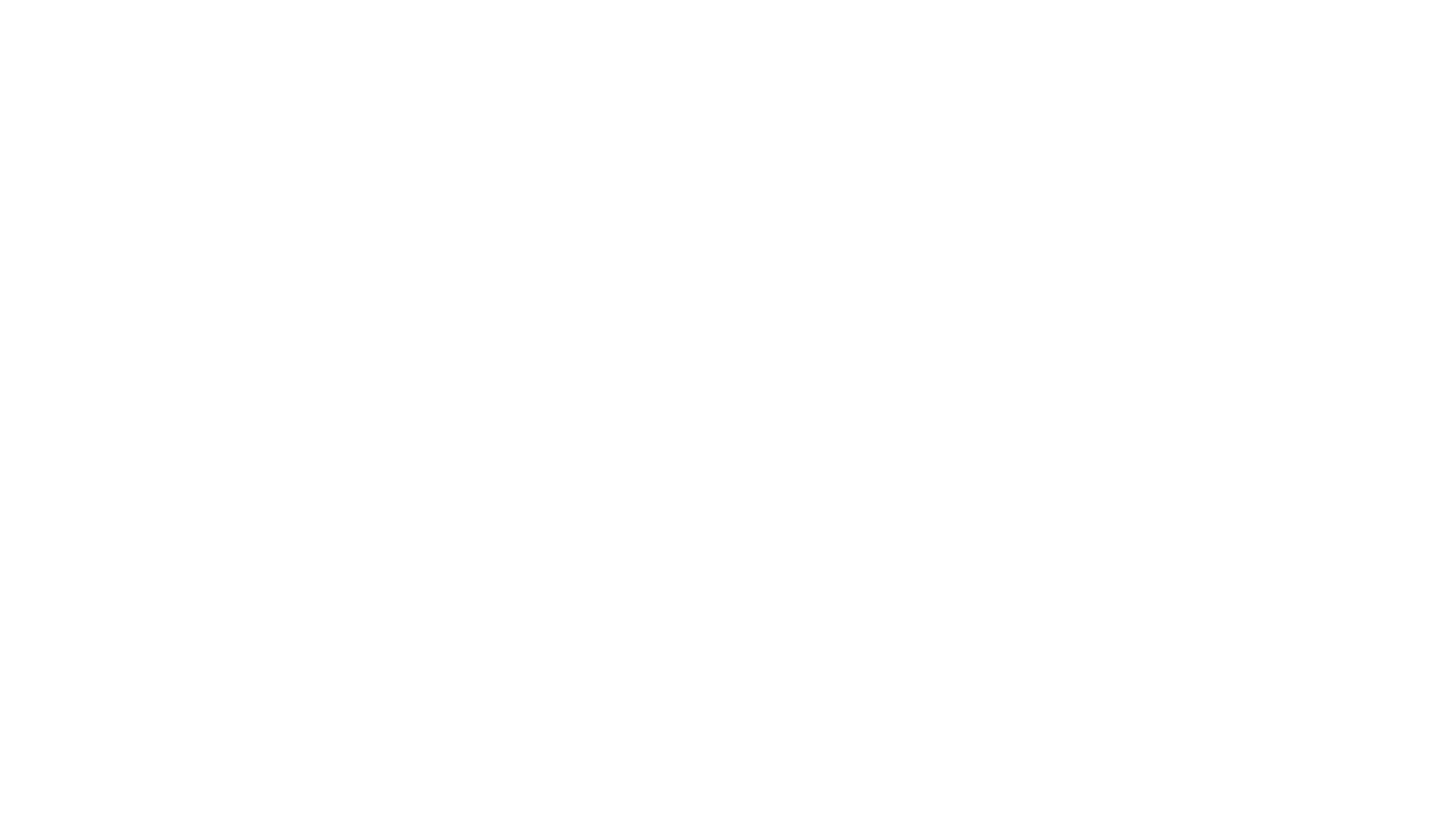 scroll, scrollTop: 0, scrollLeft: 0, axis: both 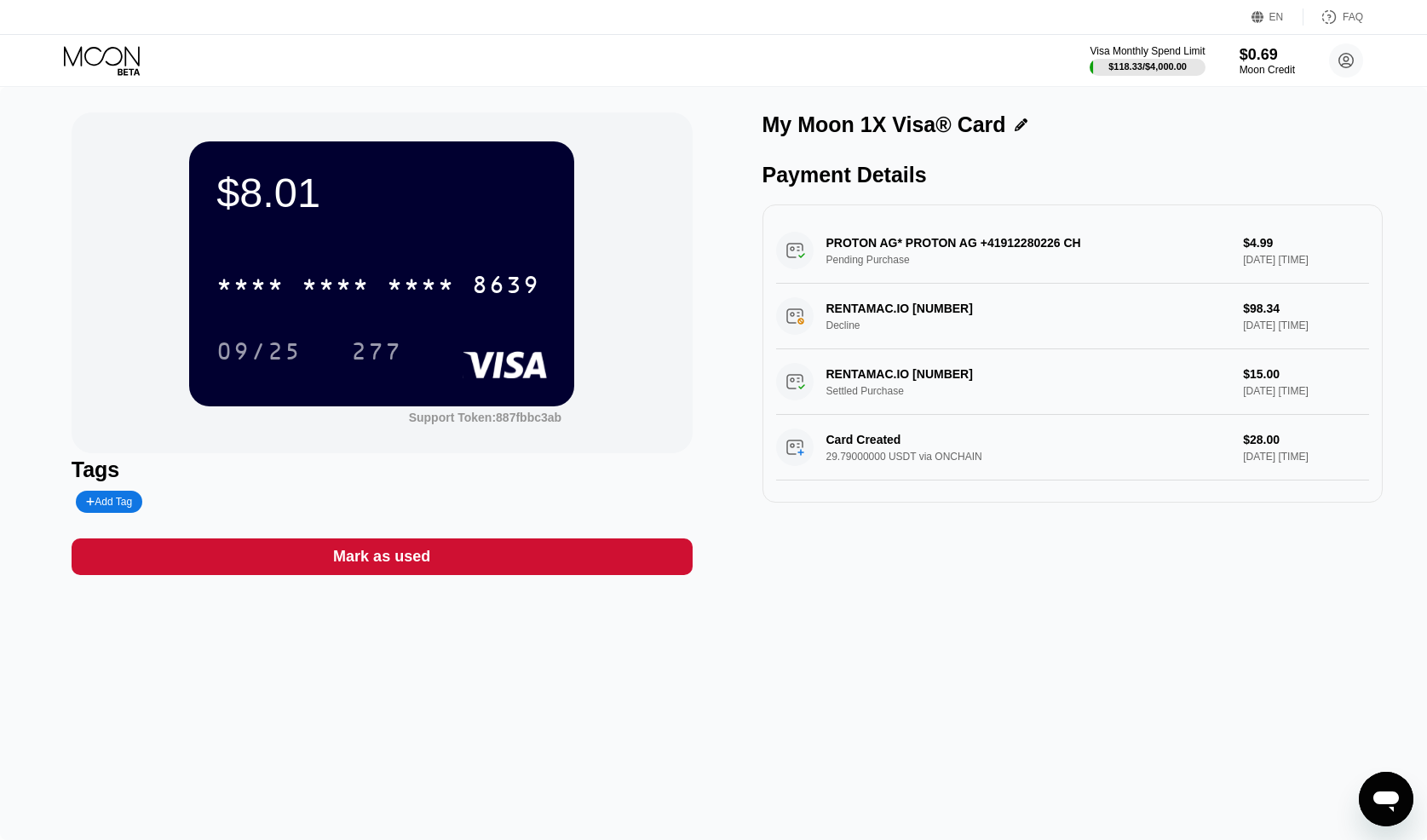 click 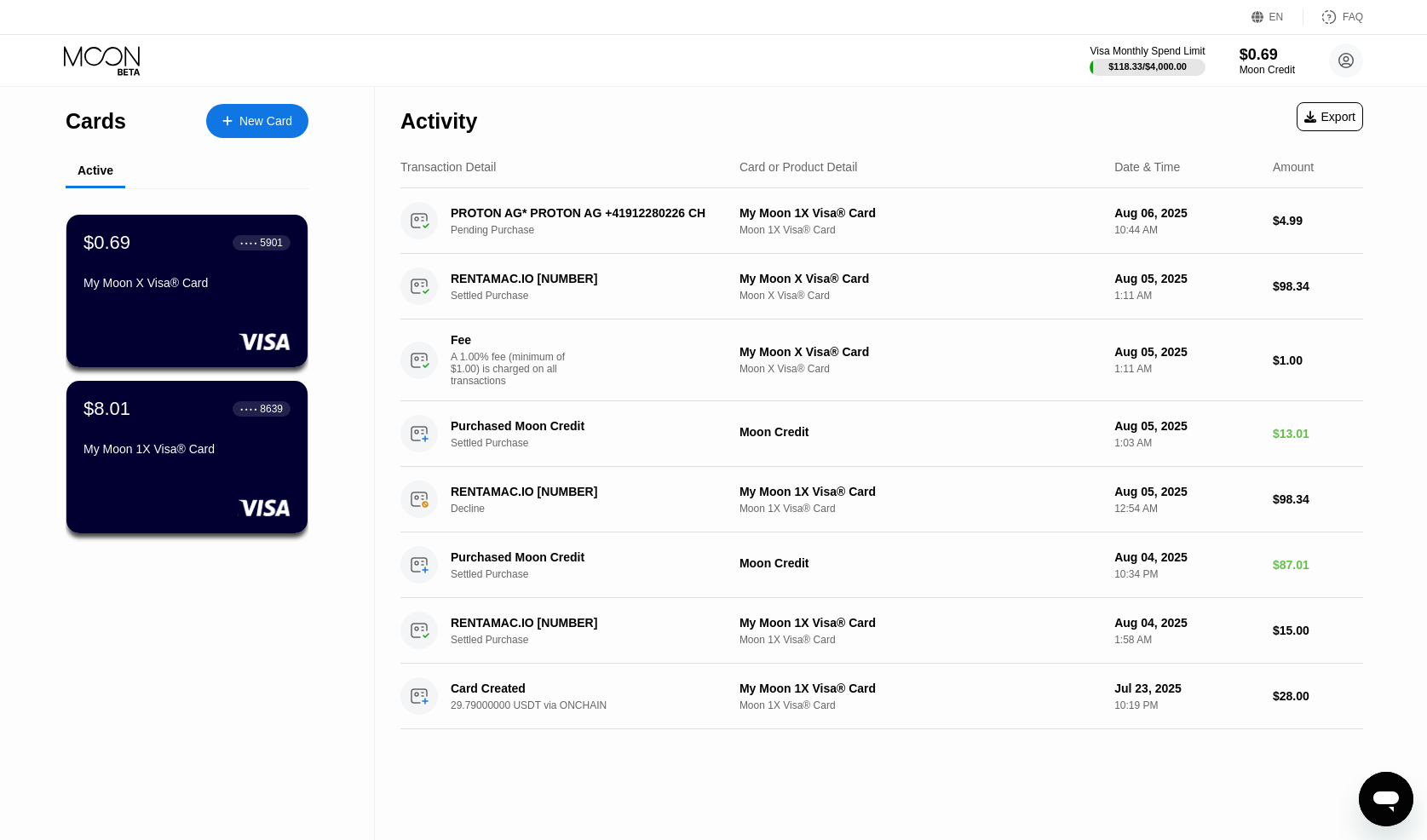 click on "$0.69 ● ● ● ● 5901 My Moon X Visa® Card" at bounding box center [187, 264] 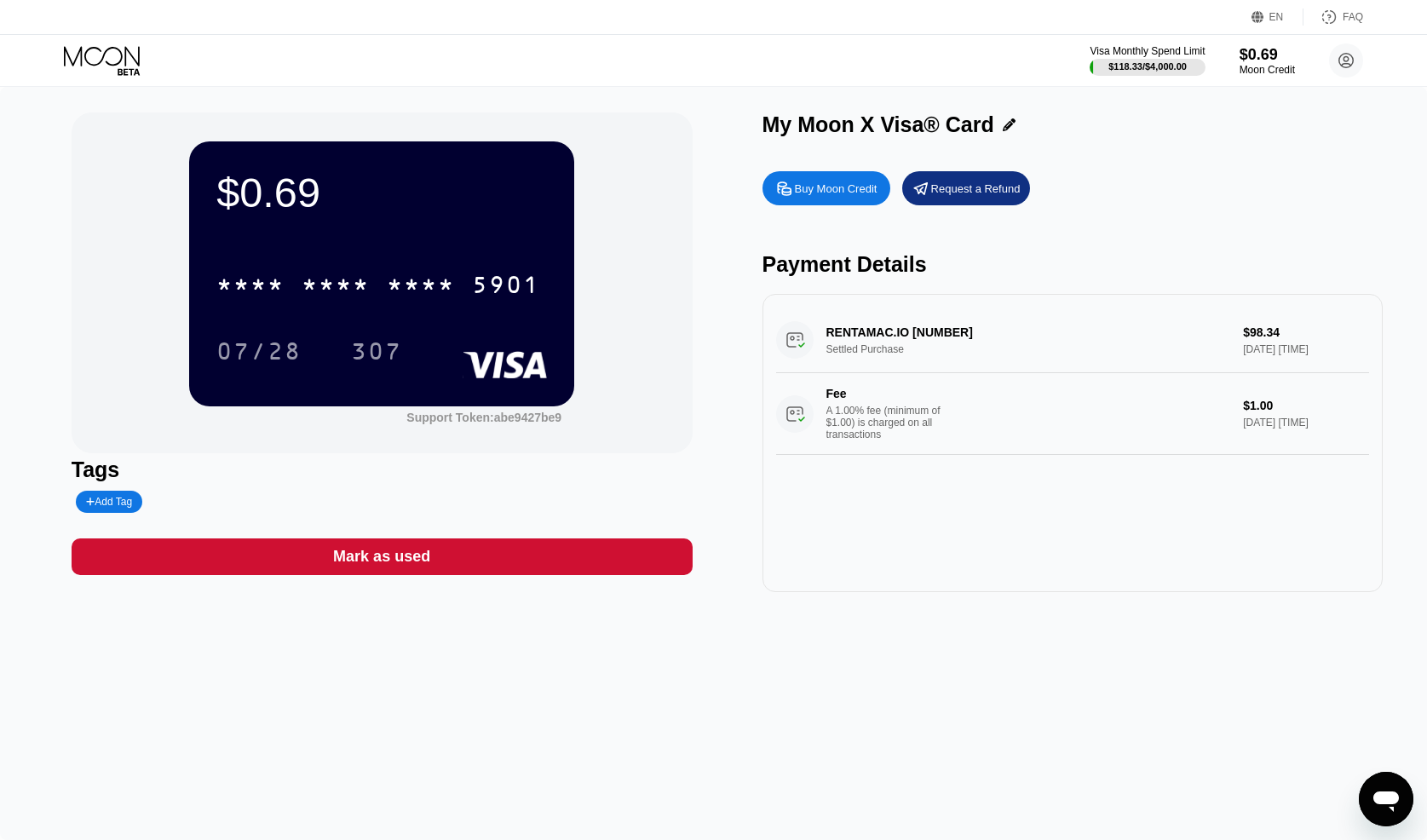 click 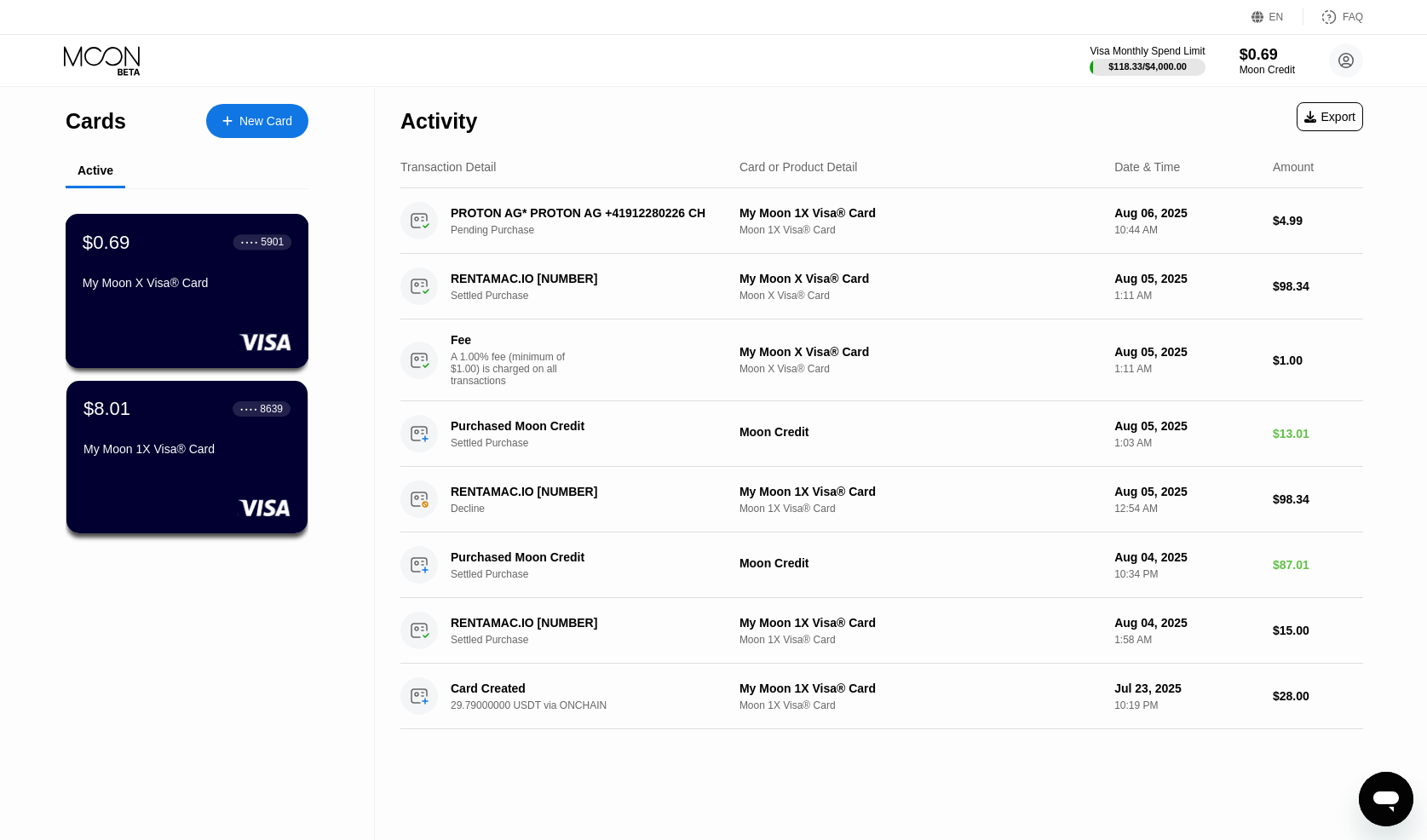 click on "$0.69 ● ● ● ● 5901 My Moon X Visa® Card" at bounding box center [187, 263] 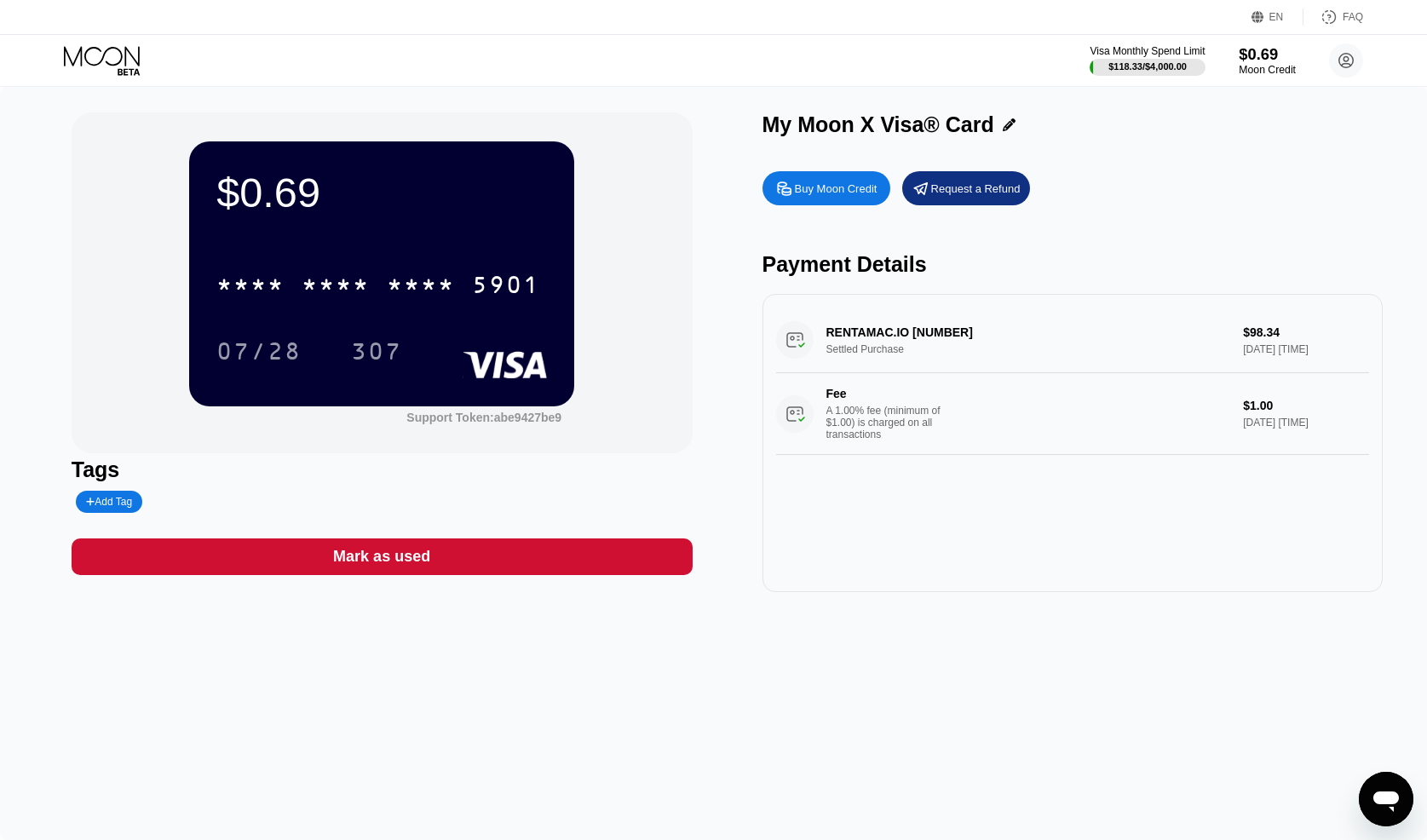 click on "Moon Credit" at bounding box center (1267, 70) 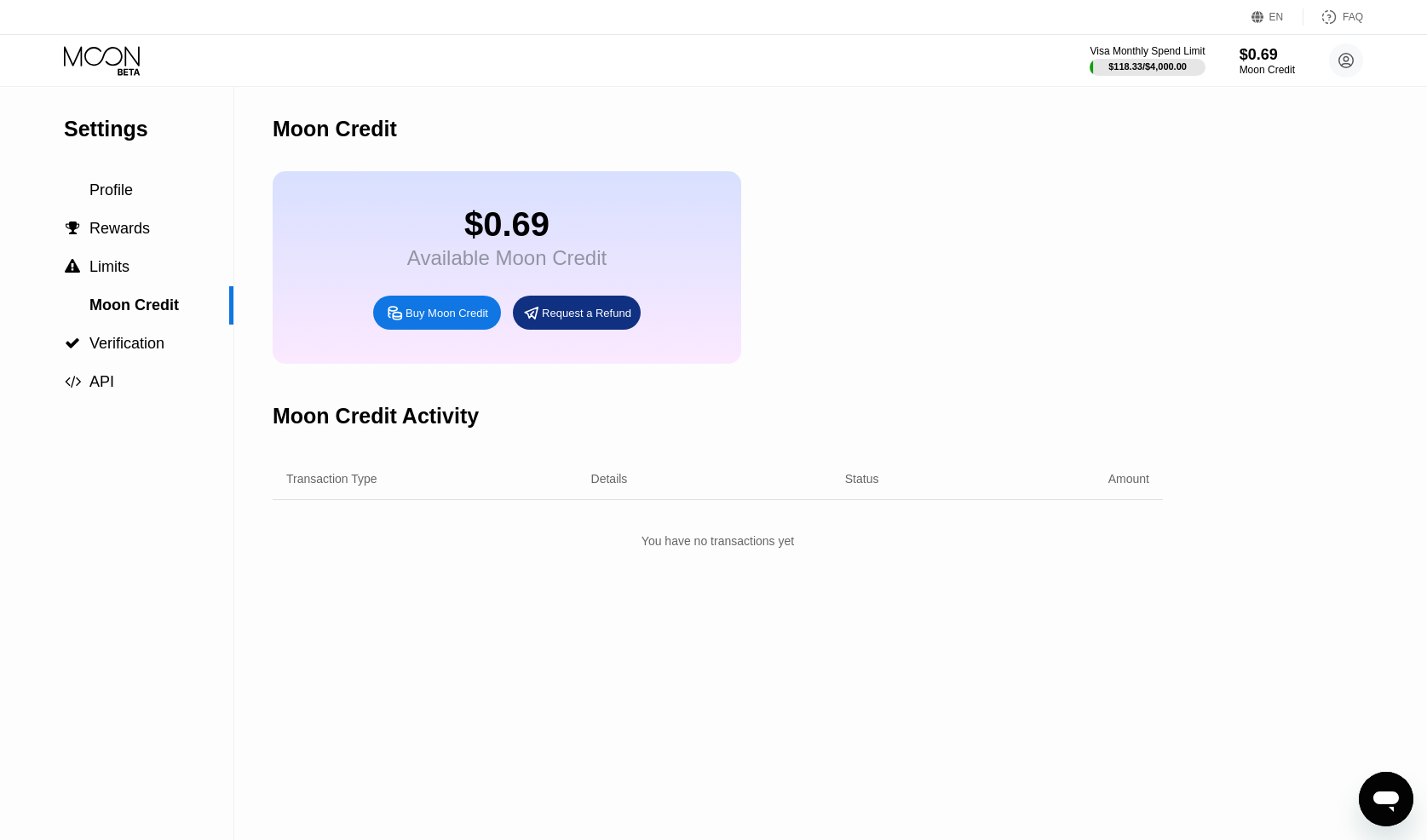 click on "Buy Moon Credit" at bounding box center [446, 313] 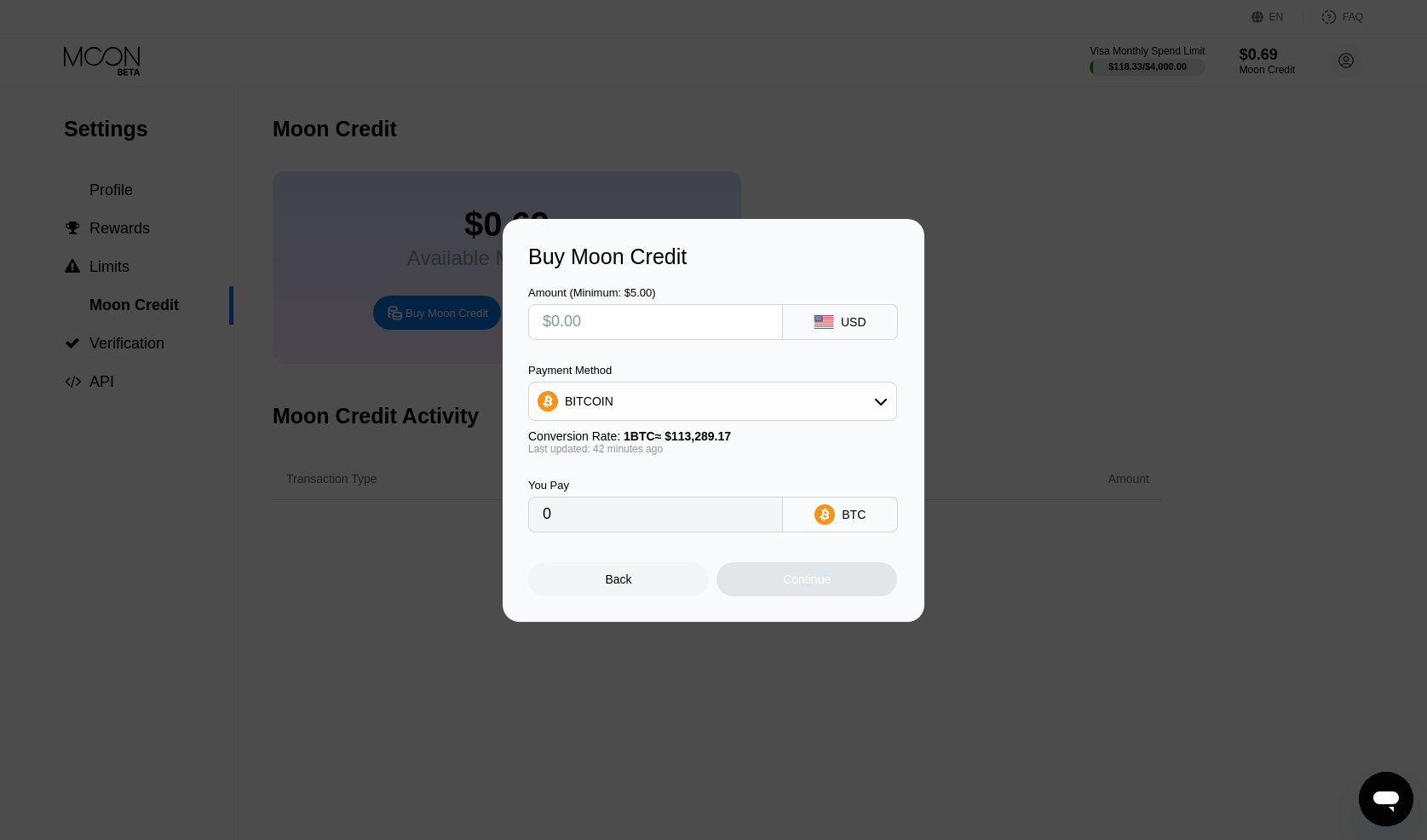 click at bounding box center [655, 322] 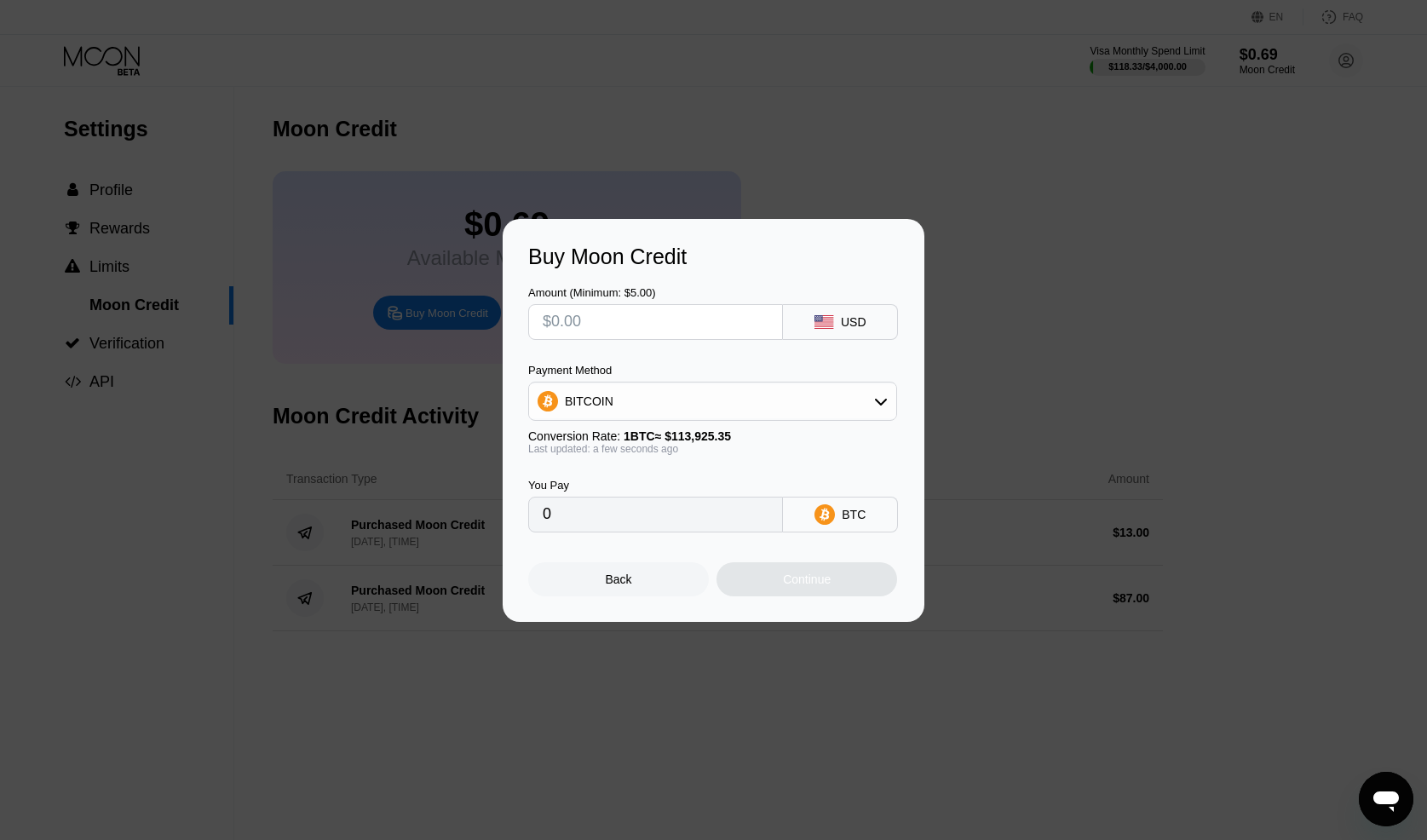 click at bounding box center [655, 322] 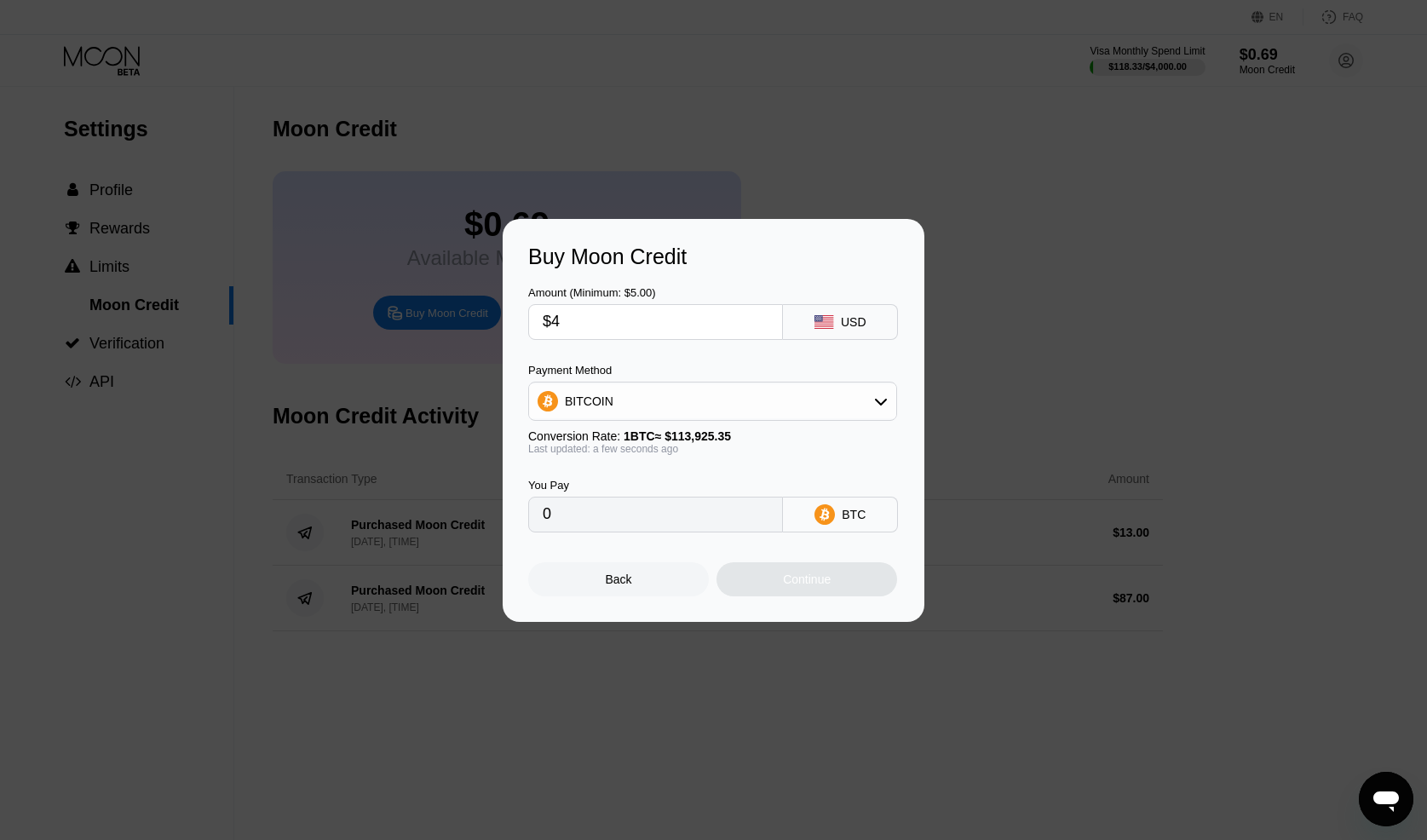 type on "0.00003512" 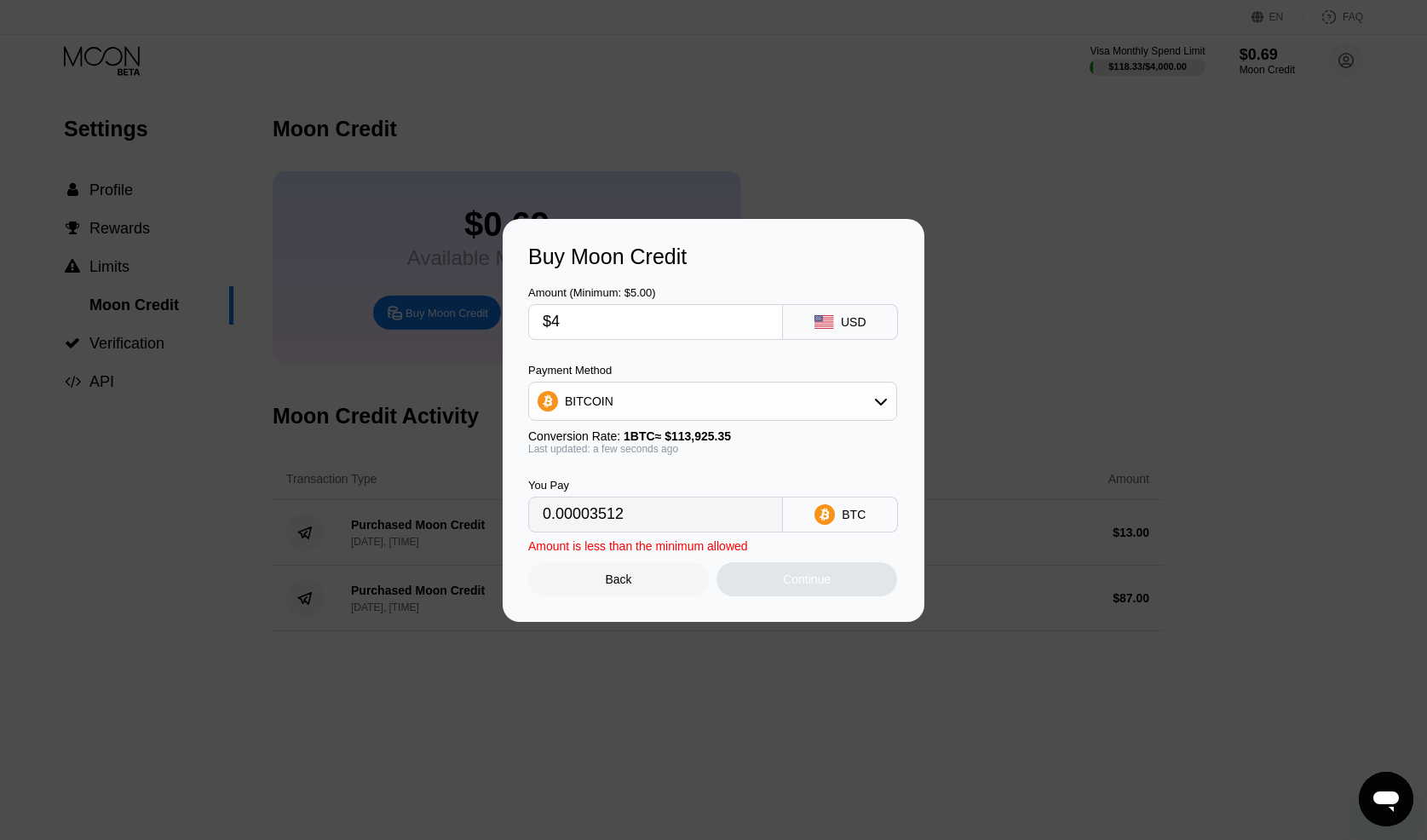 type on "$40" 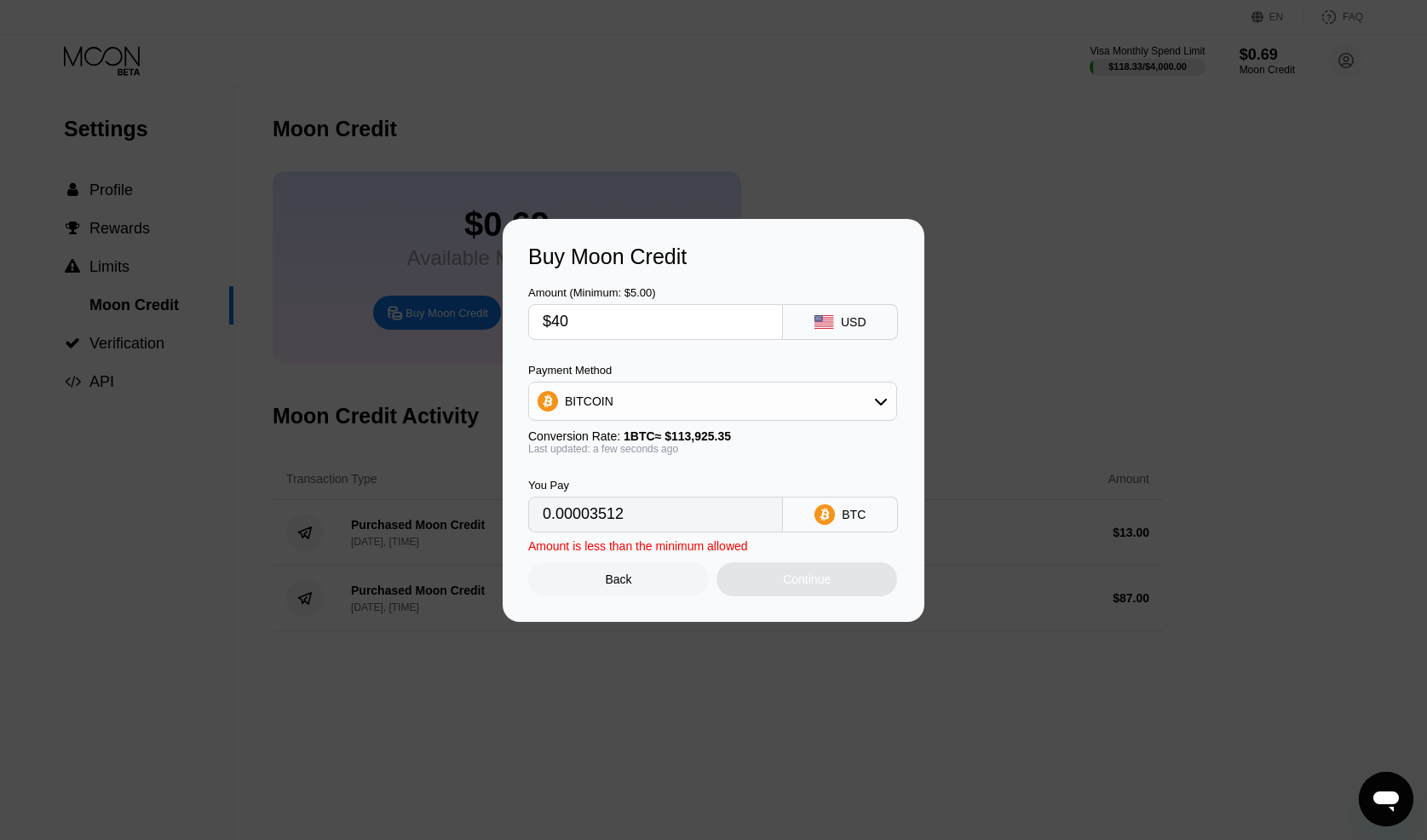type on "0.00035111" 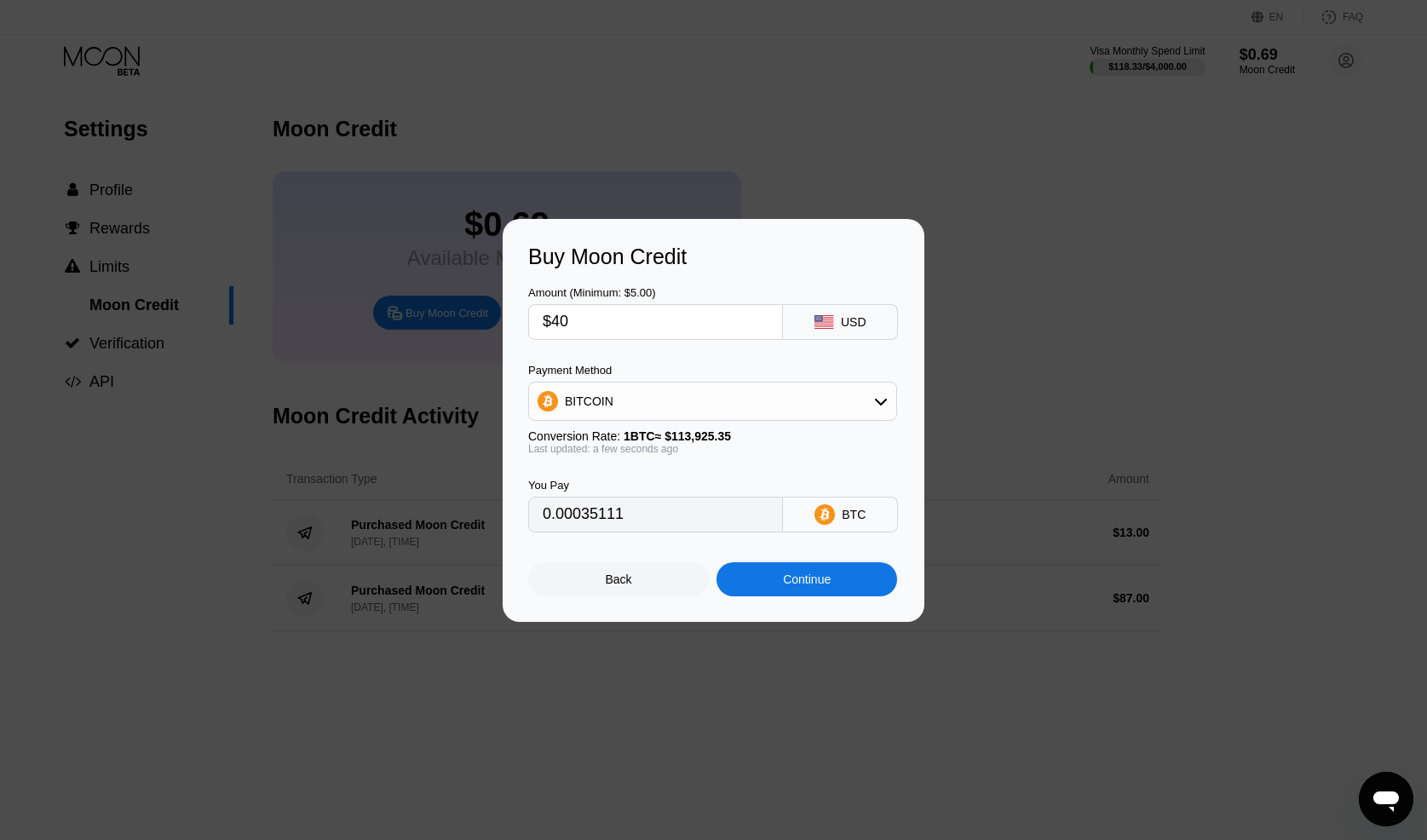 type on "$40" 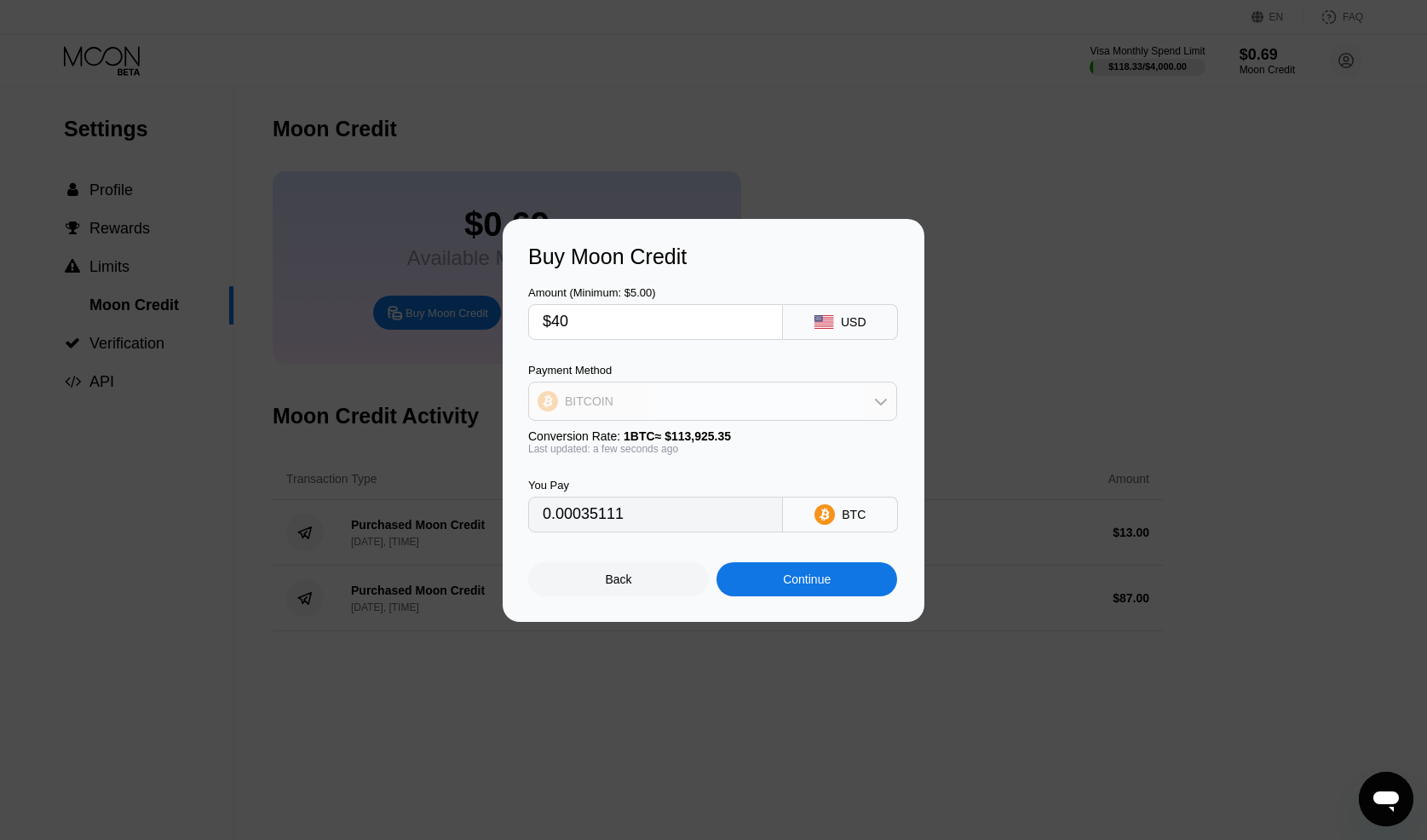 click on "BITCOIN" at bounding box center (712, 401) 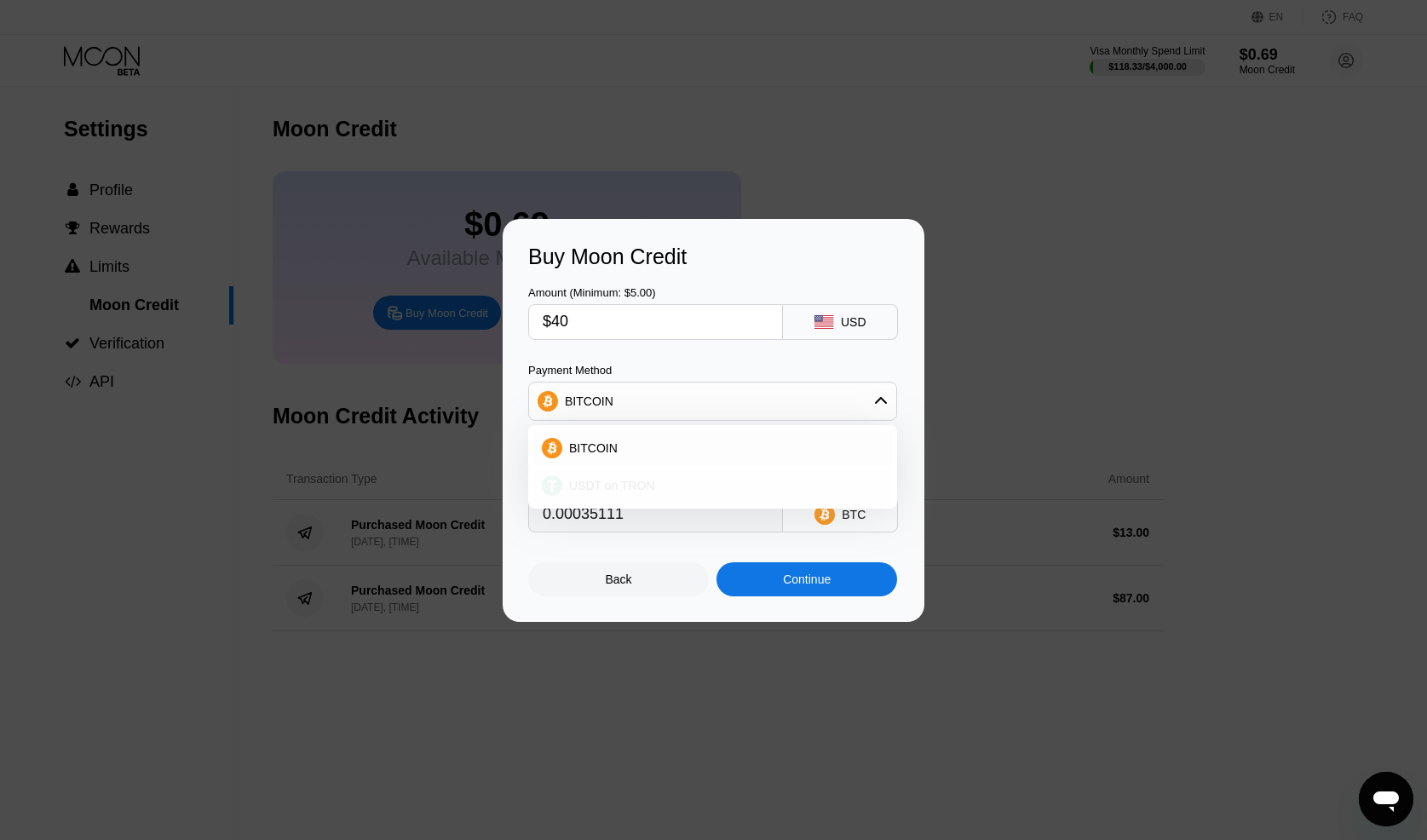 click on "USDT on TRON" at bounding box center [612, 486] 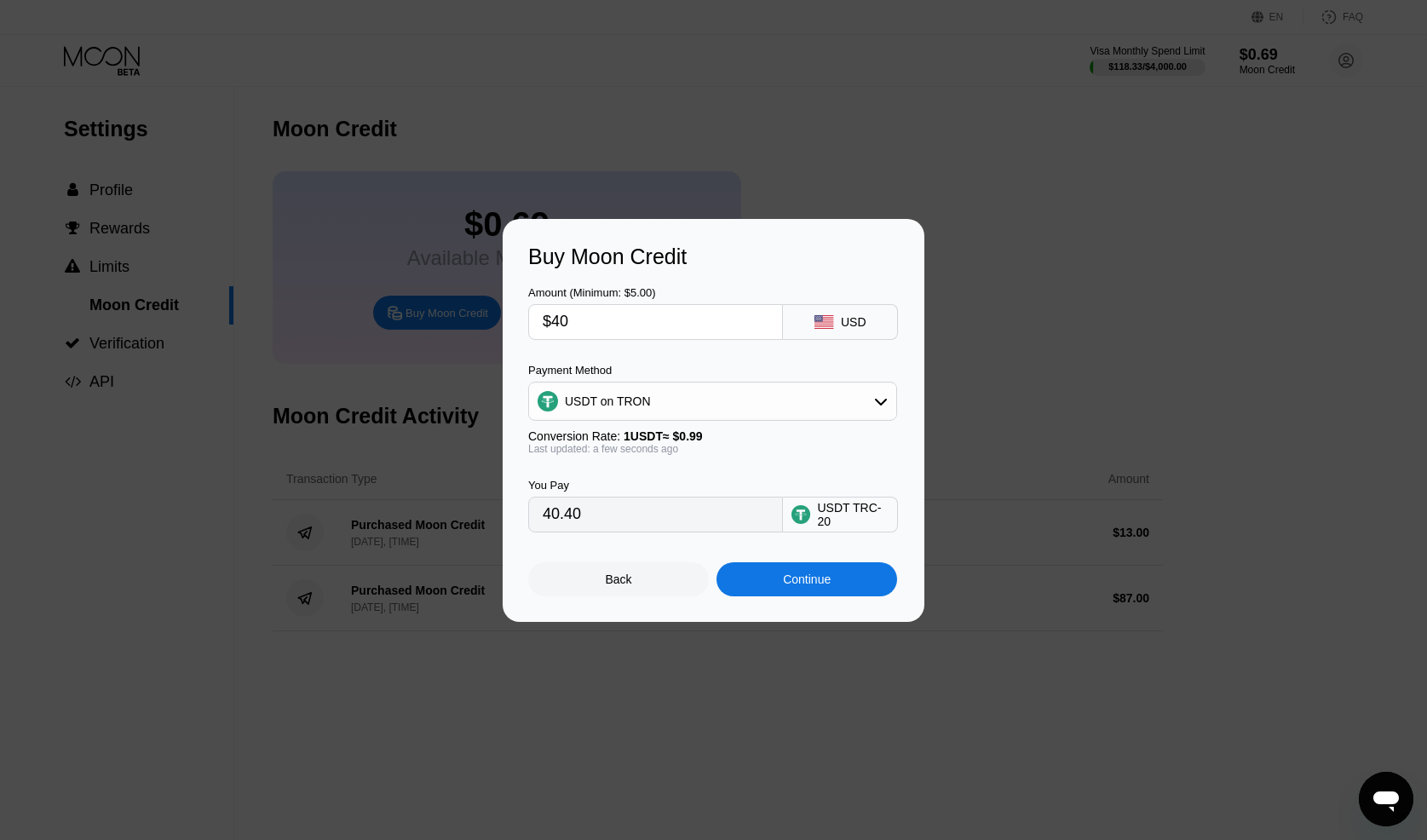 click on "Continue" at bounding box center (807, 579) 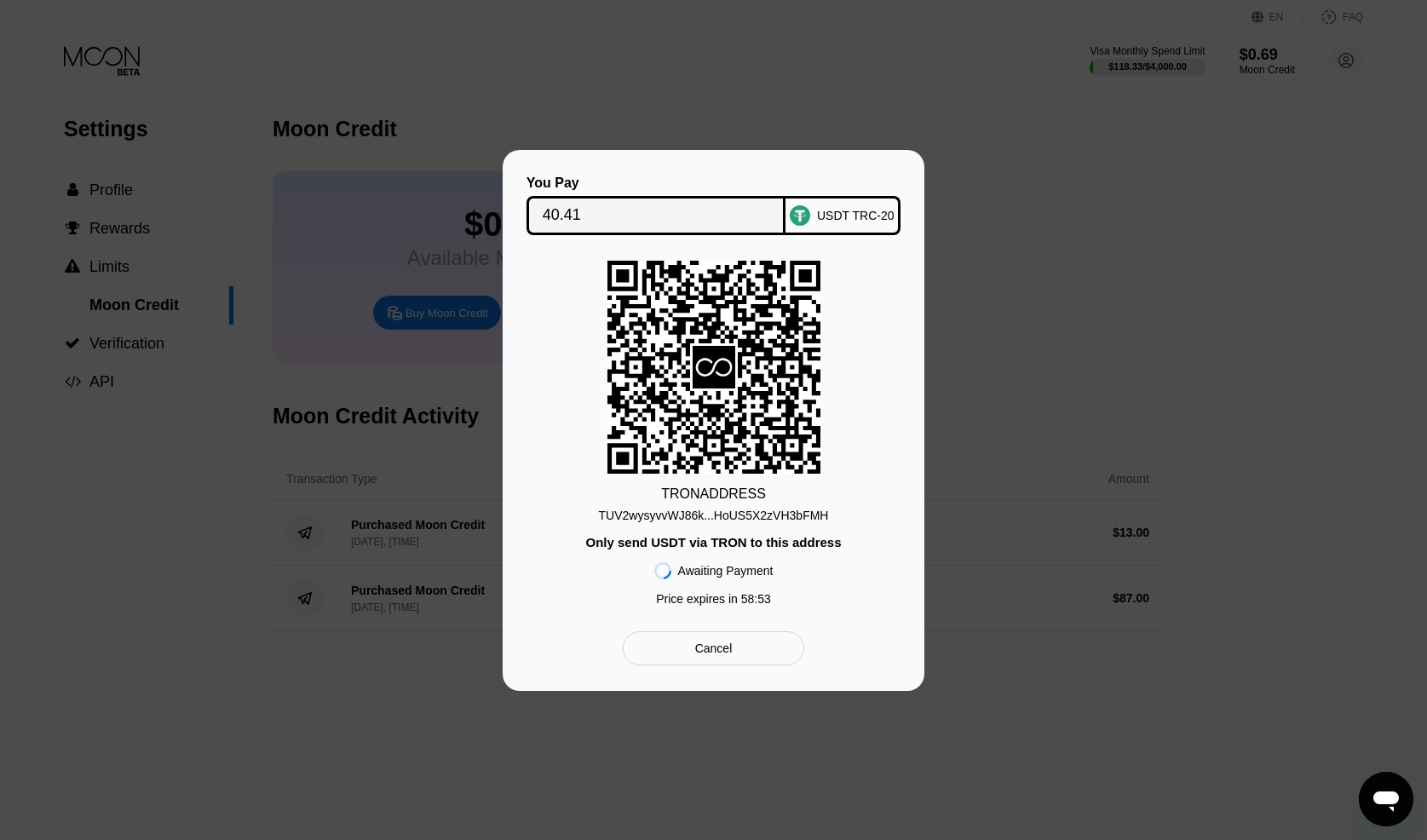click on "TUV2wysyvvWJ86k...HoUS5X2zVH3bFMH" at bounding box center (714, 515) 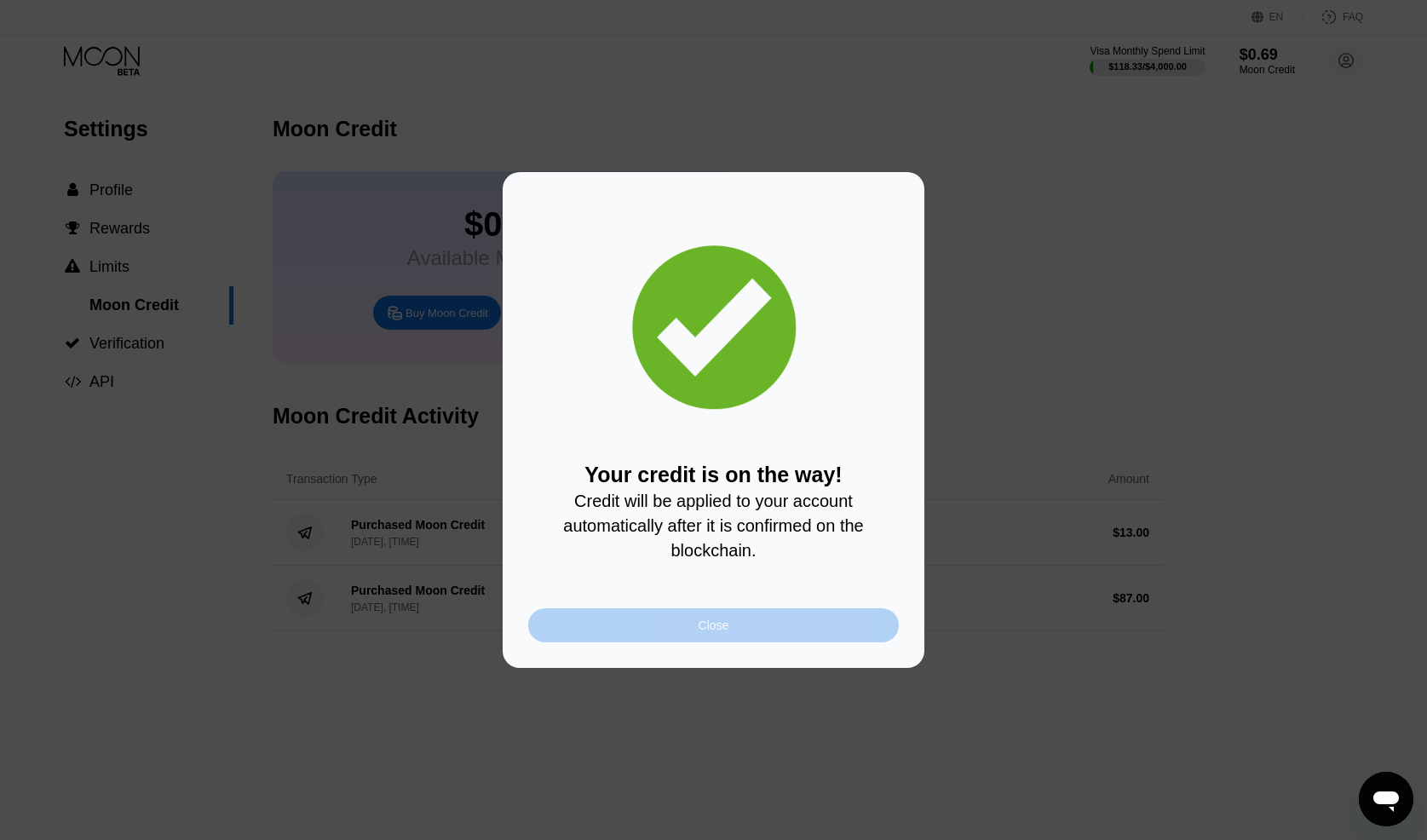 click on "Close" at bounding box center (713, 625) 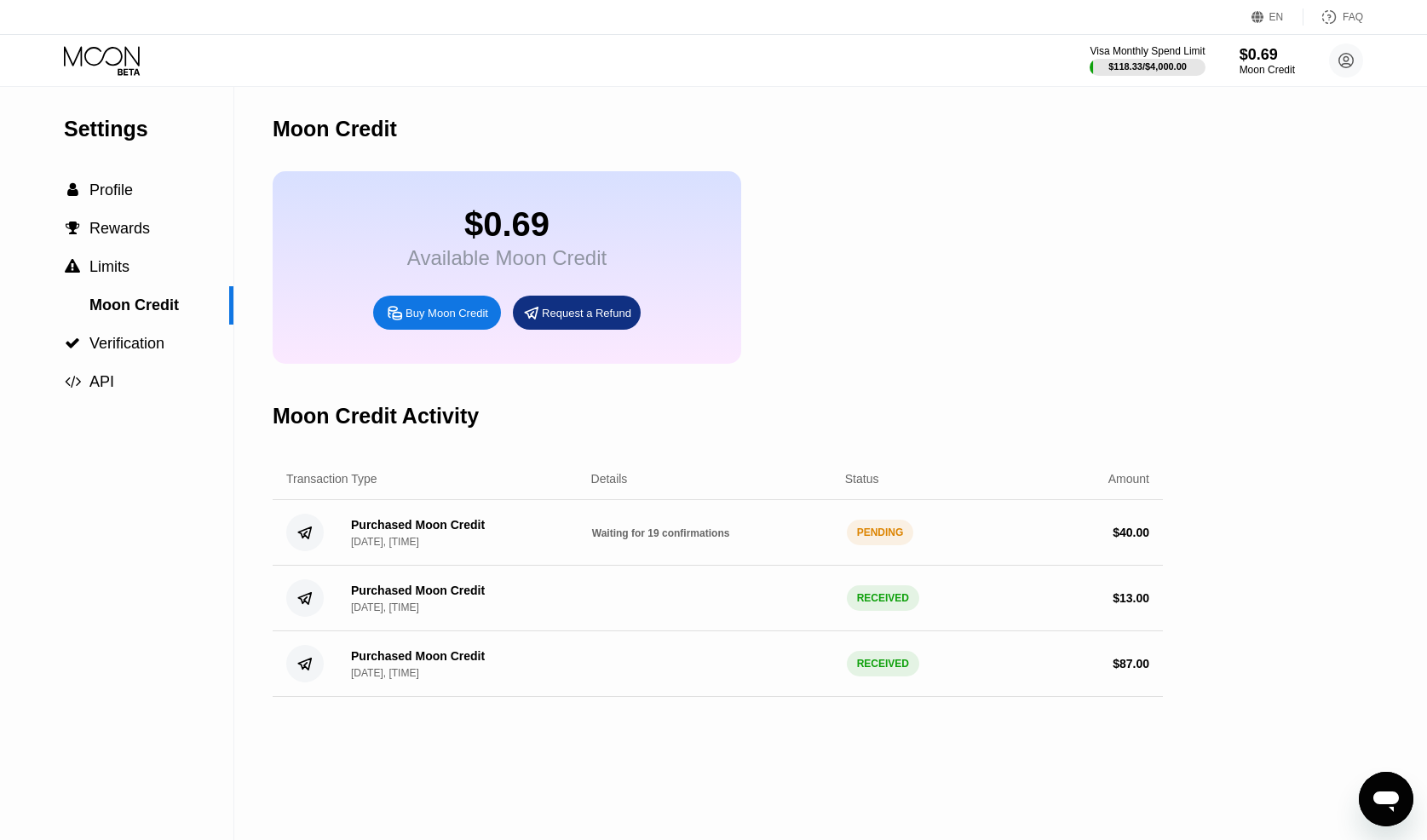click 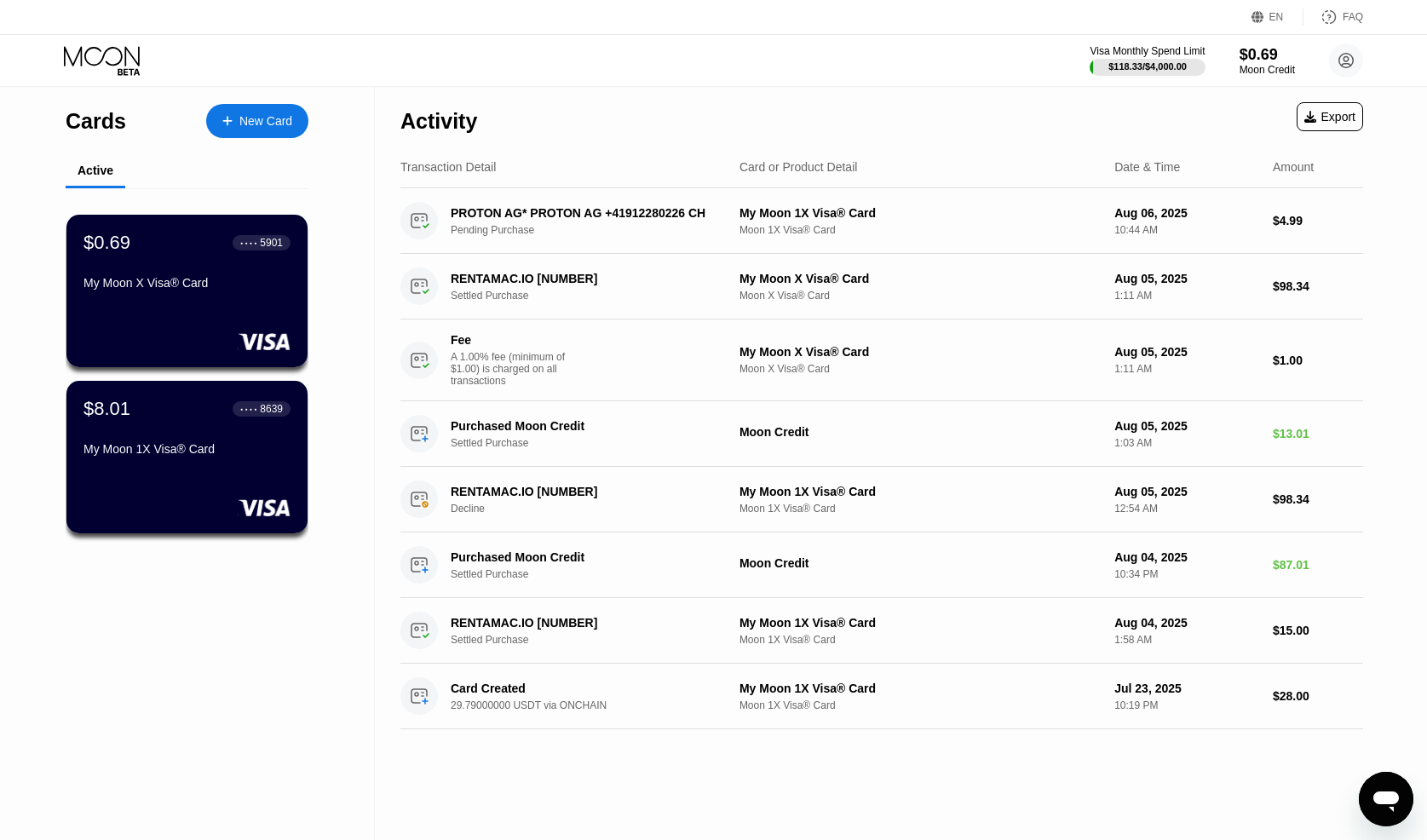 click on "$0.69 ● ● ● ● 5901 My Moon X Visa® Card" at bounding box center [187, 291] 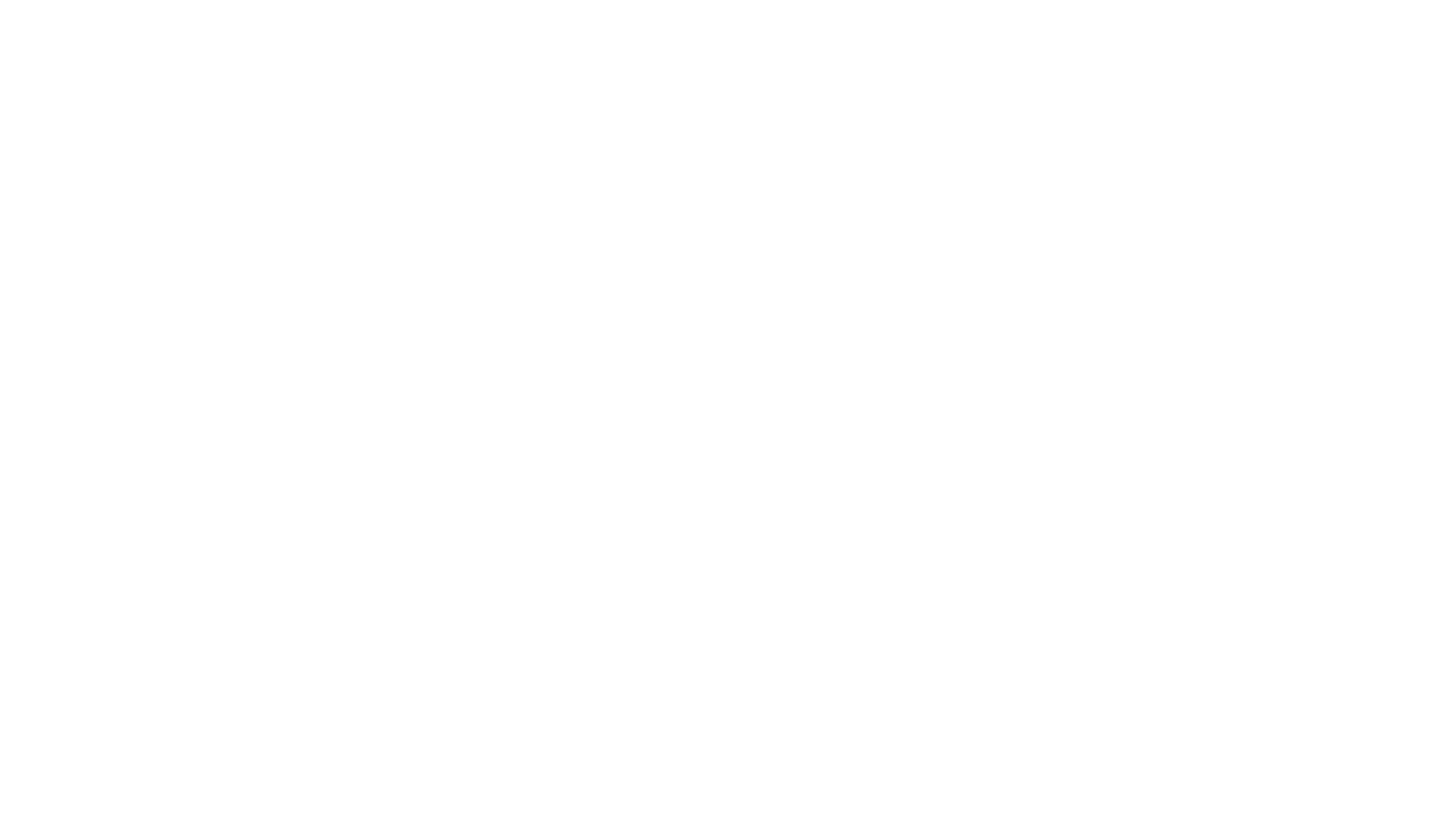 scroll, scrollTop: 0, scrollLeft: 0, axis: both 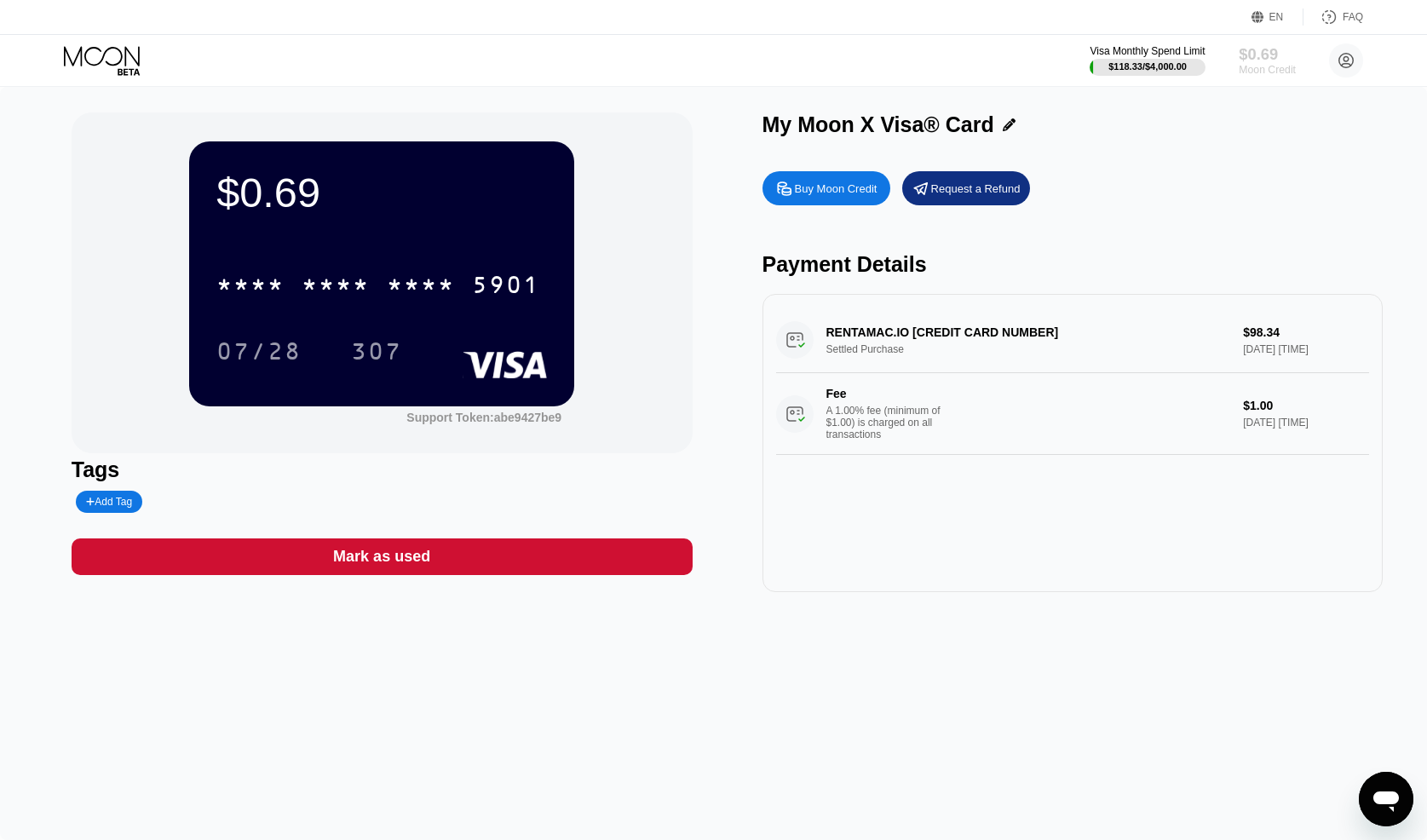 click on "$0.69" at bounding box center (1267, 54) 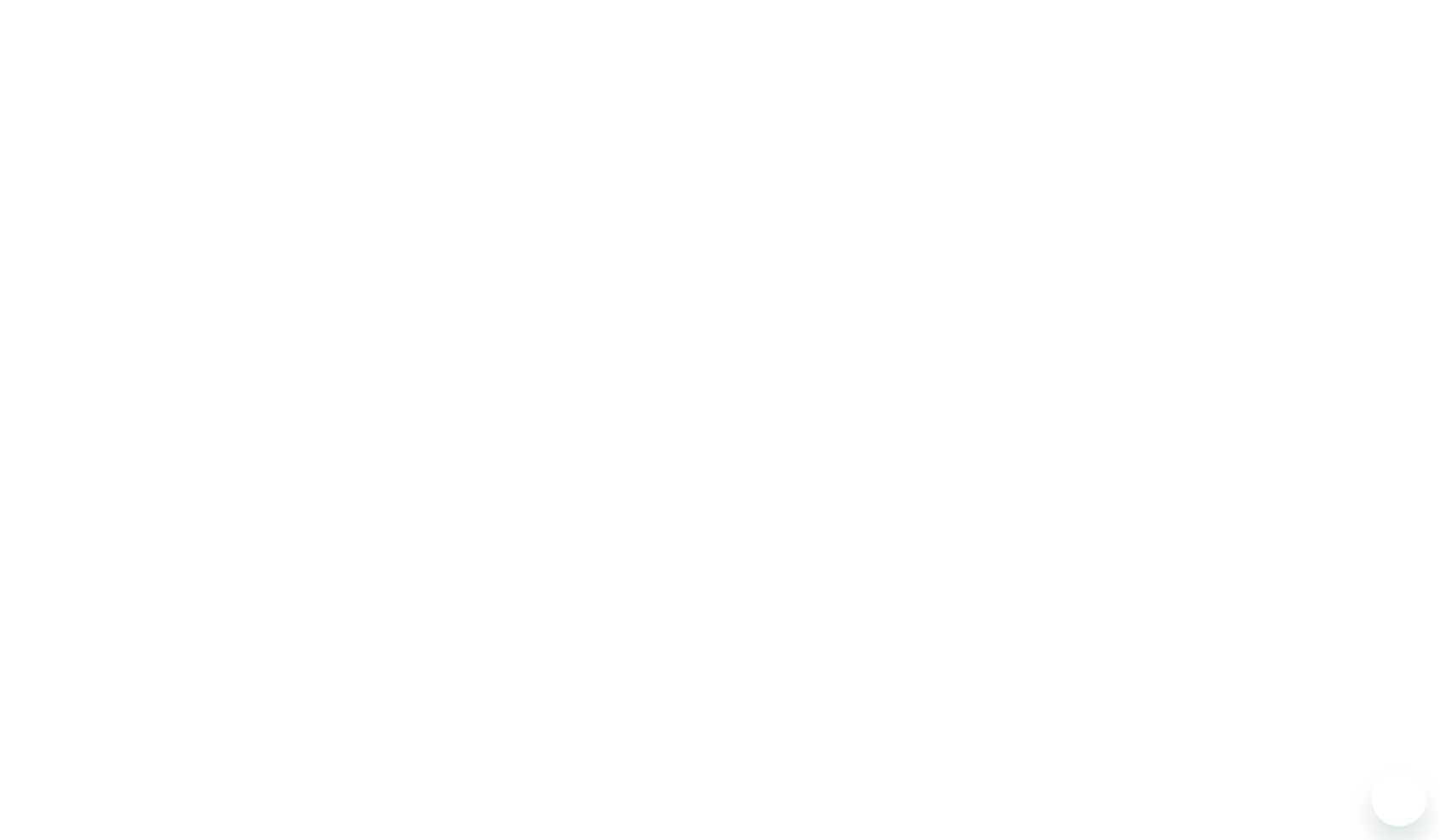scroll, scrollTop: 0, scrollLeft: 0, axis: both 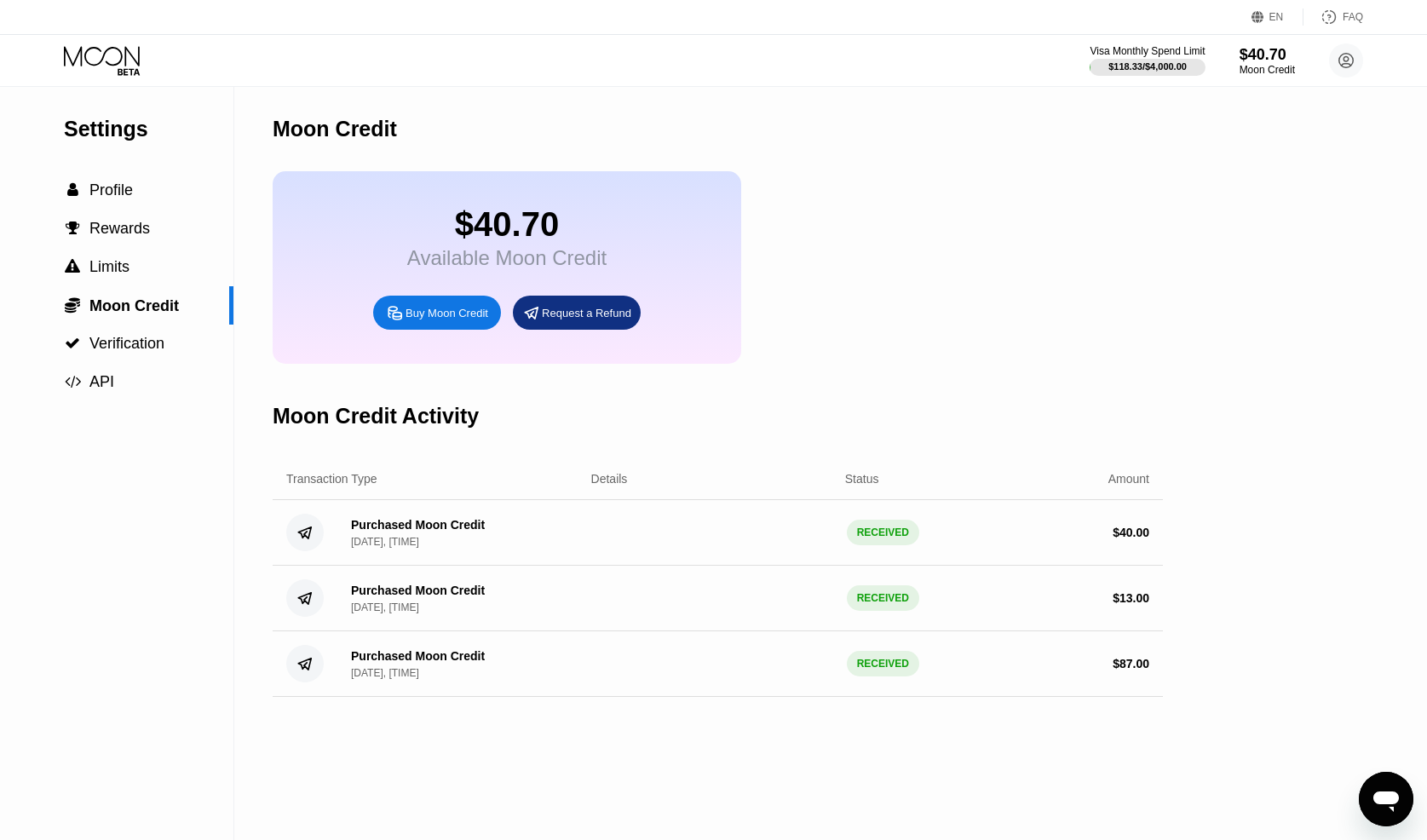 click 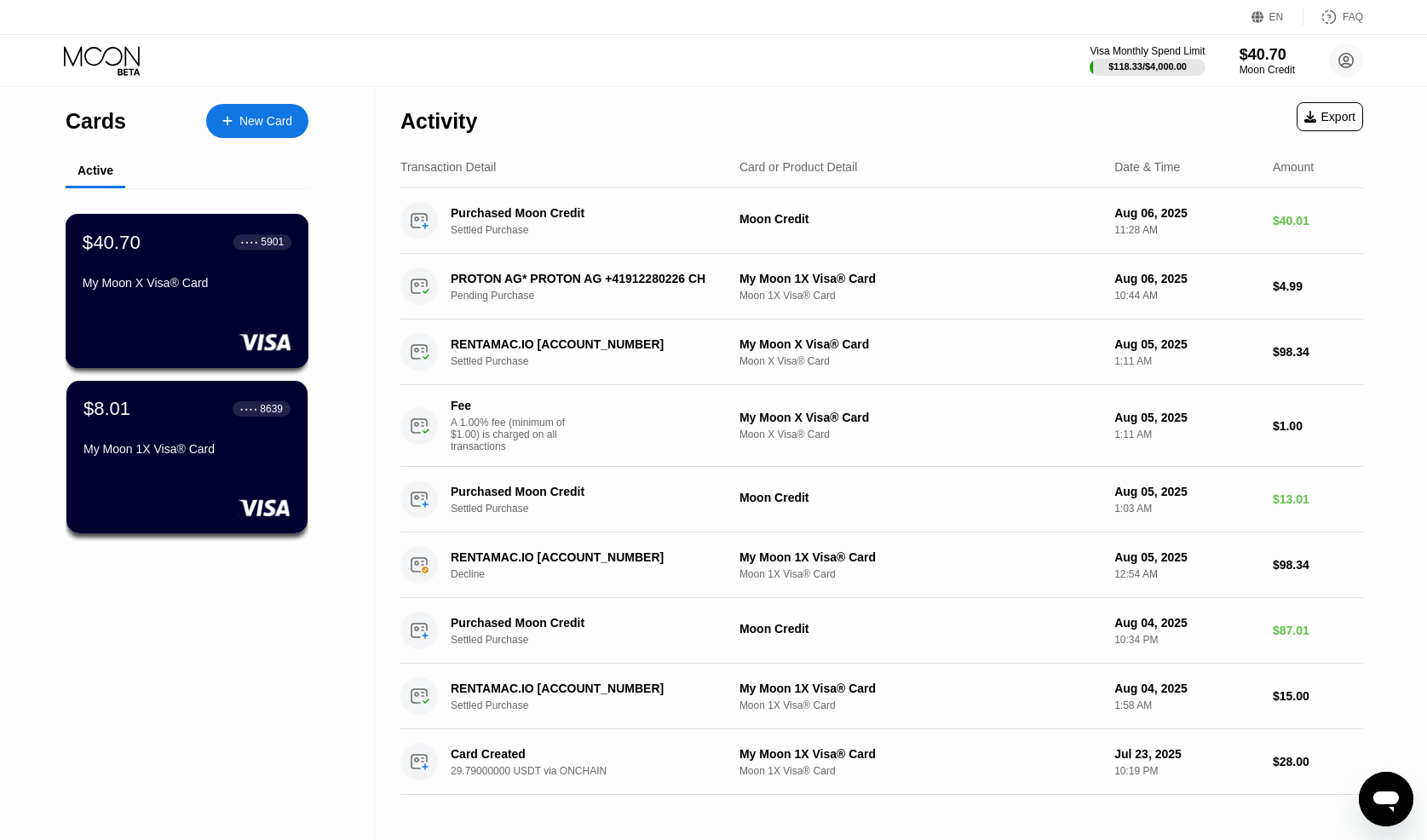 click on "My Moon X Visa® Card" at bounding box center (187, 283) 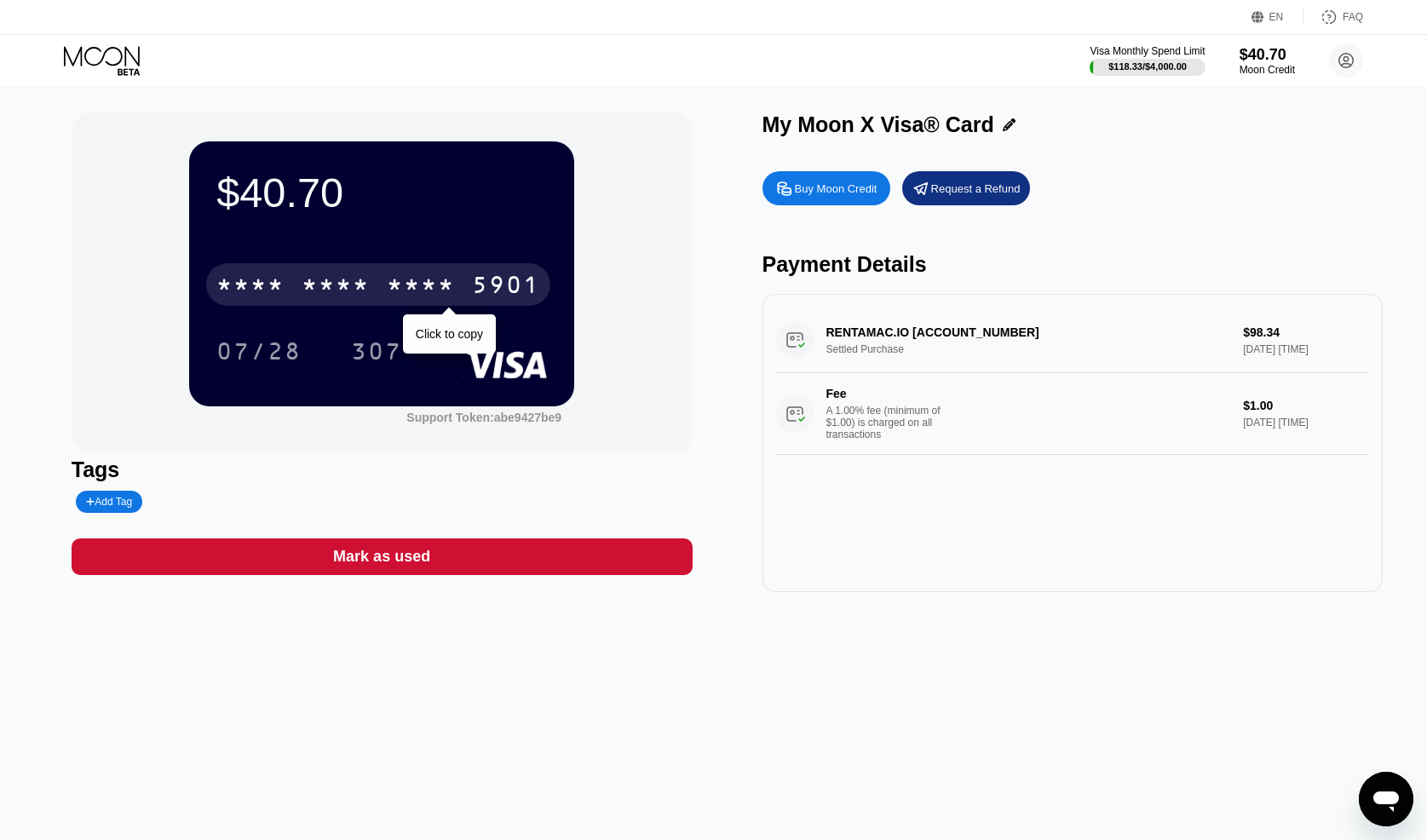 click on "* * * *" at bounding box center [336, 287] 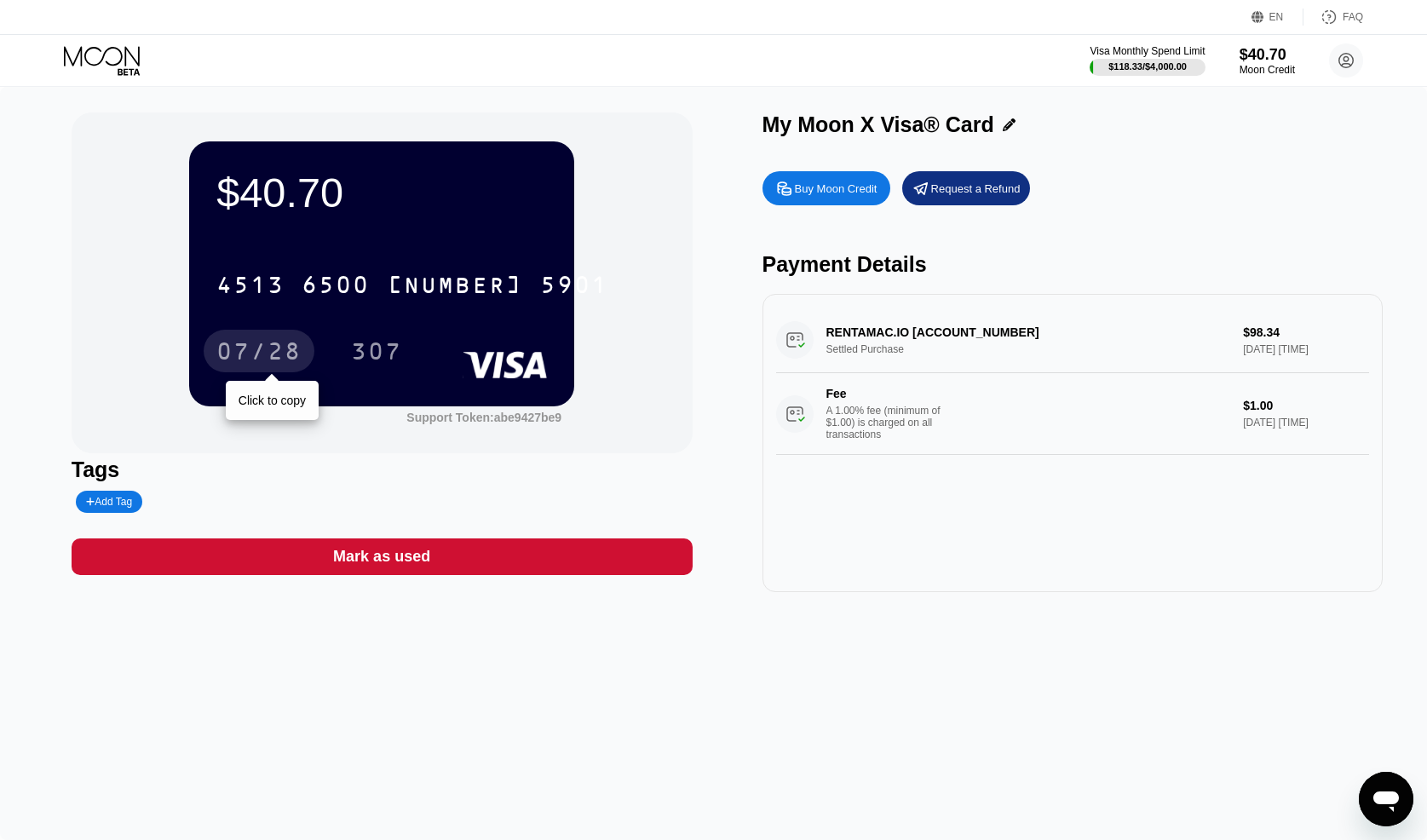 click on "07/28" at bounding box center [259, 354] 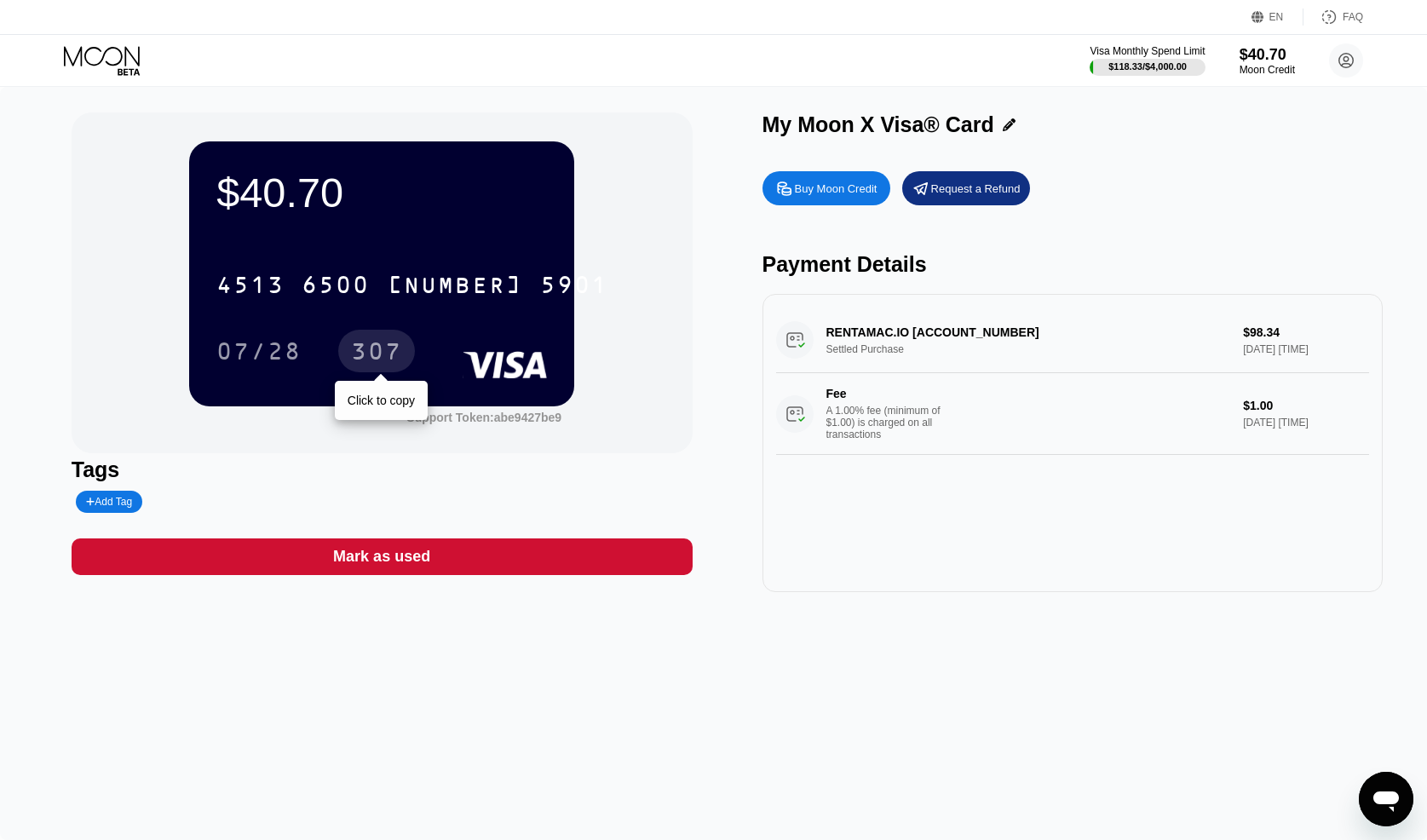 click on "307" at bounding box center (377, 354) 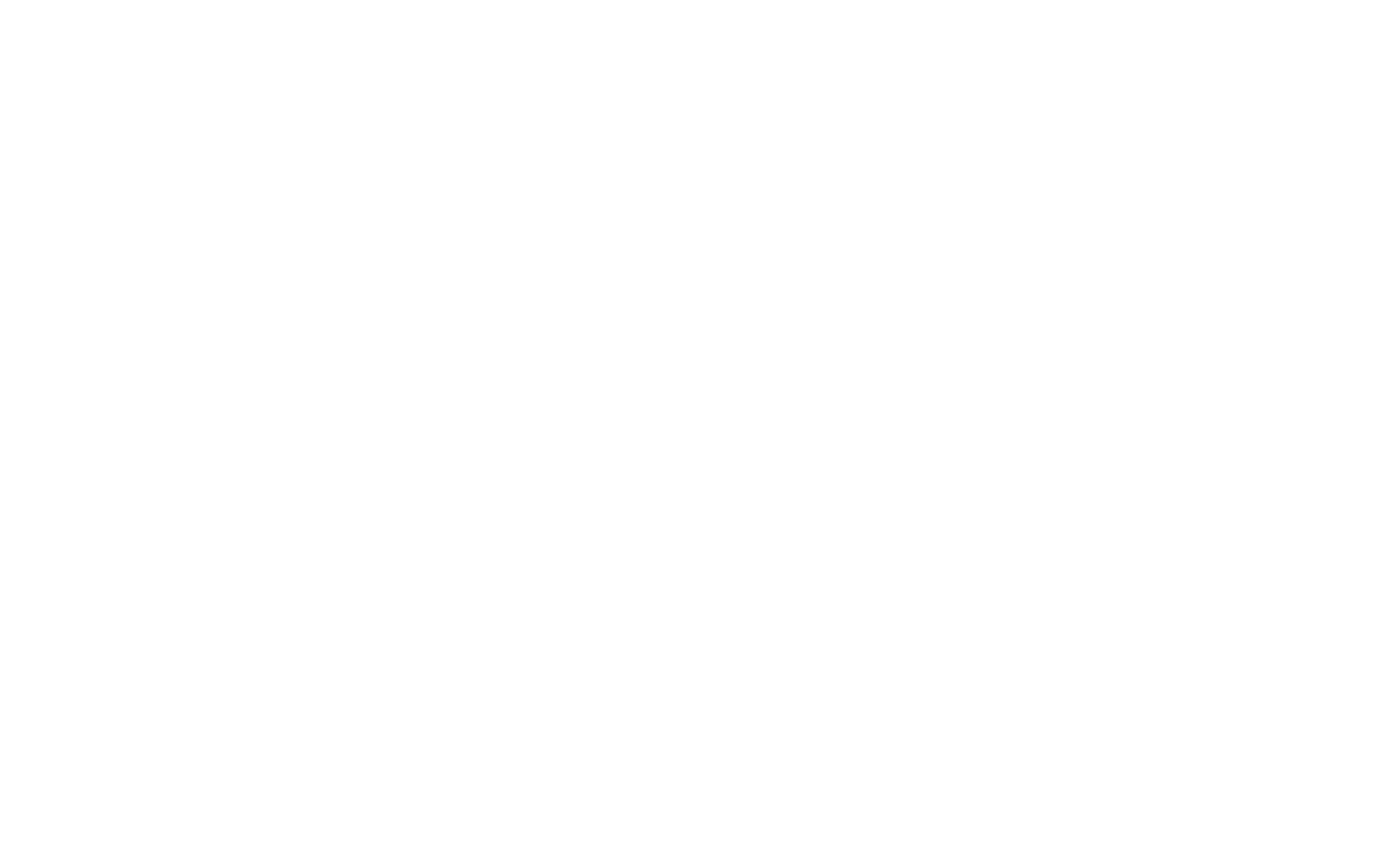 scroll, scrollTop: 0, scrollLeft: 0, axis: both 